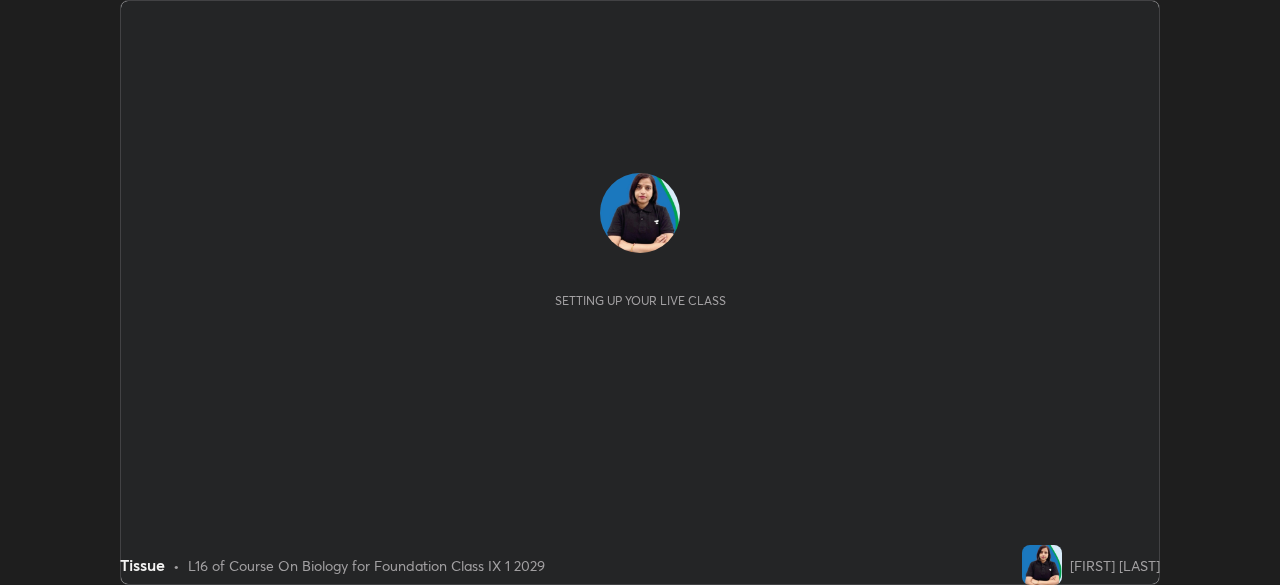 scroll, scrollTop: 0, scrollLeft: 0, axis: both 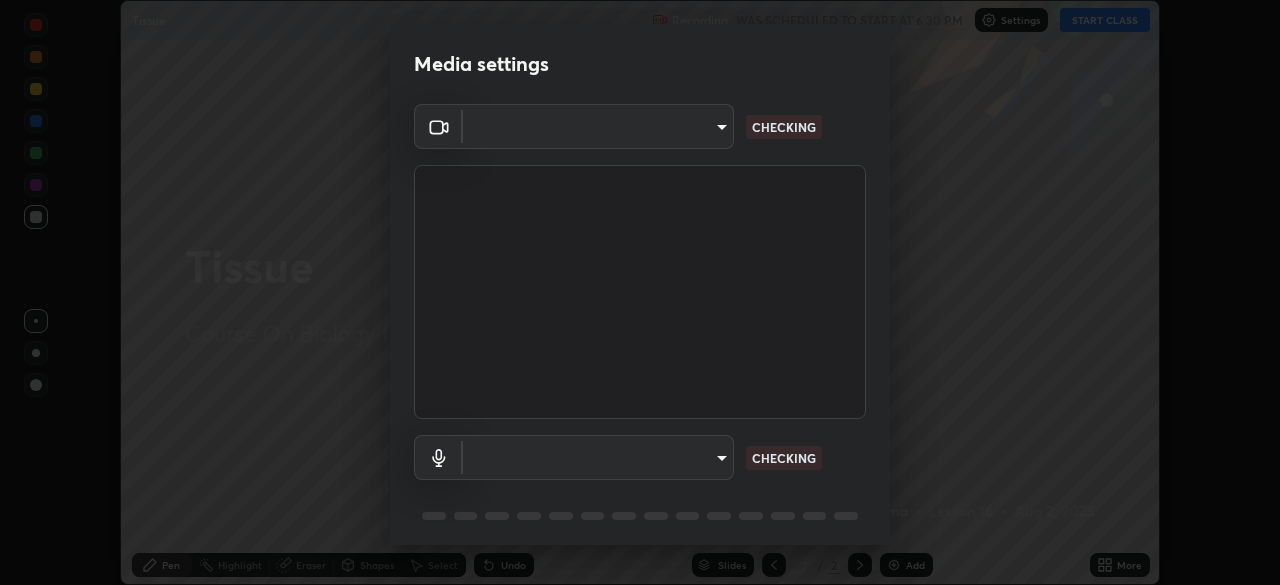 type on "ba13e312339ef8477216ddedc35df2f043033d031c8e6632ccfddaecbc9a7b0e" 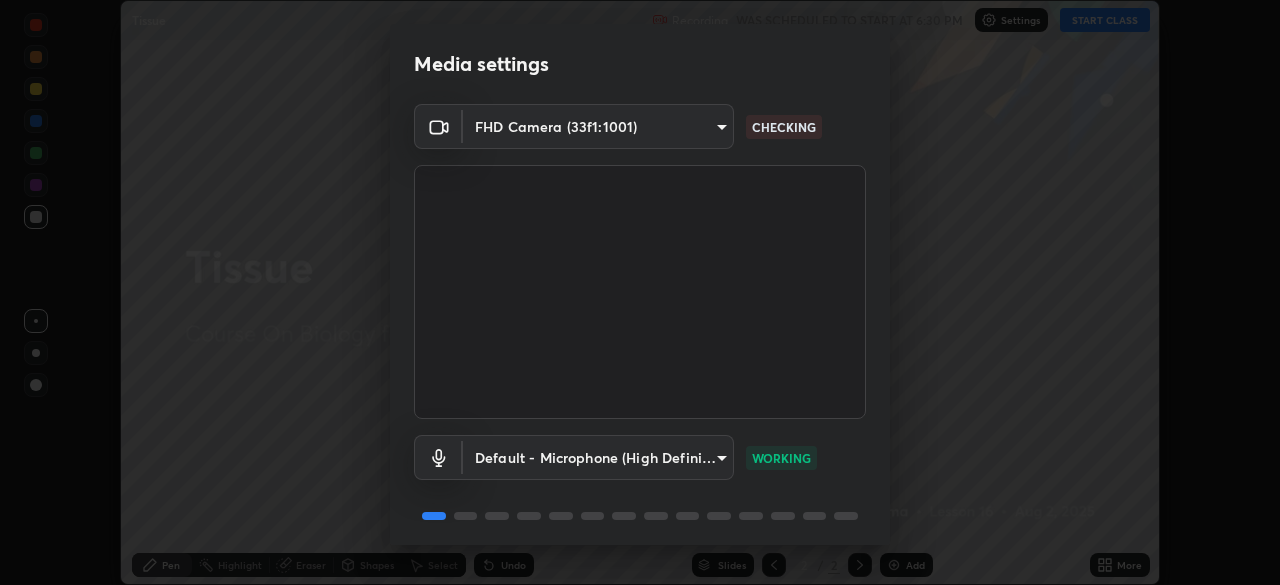 scroll, scrollTop: 71, scrollLeft: 0, axis: vertical 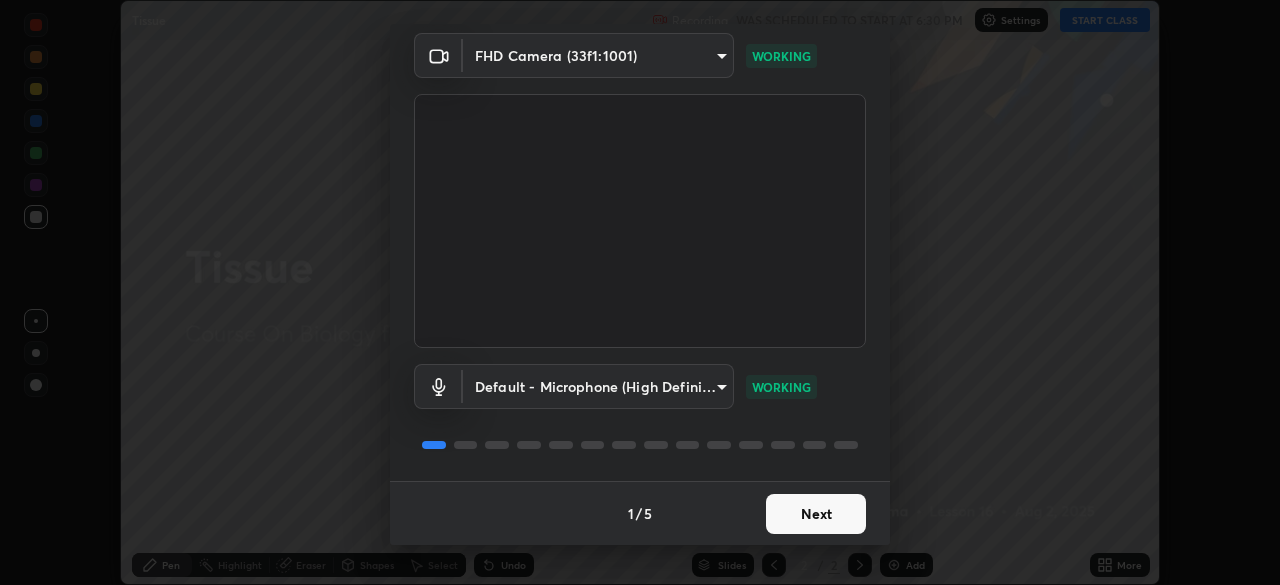 click on "Next" at bounding box center [816, 514] 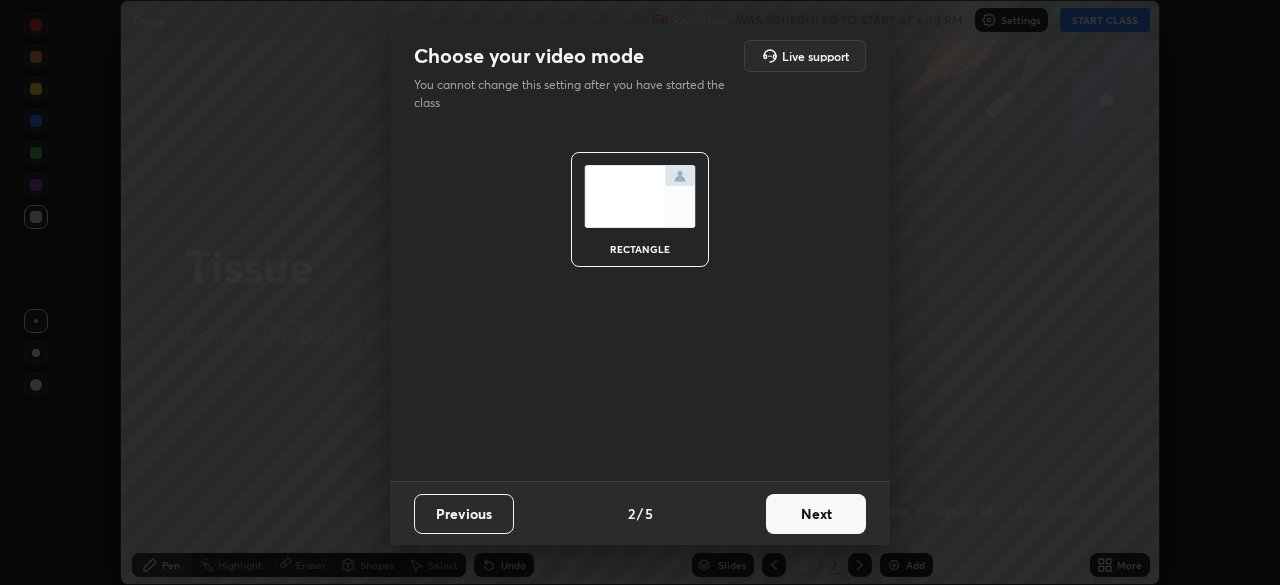 scroll, scrollTop: 0, scrollLeft: 0, axis: both 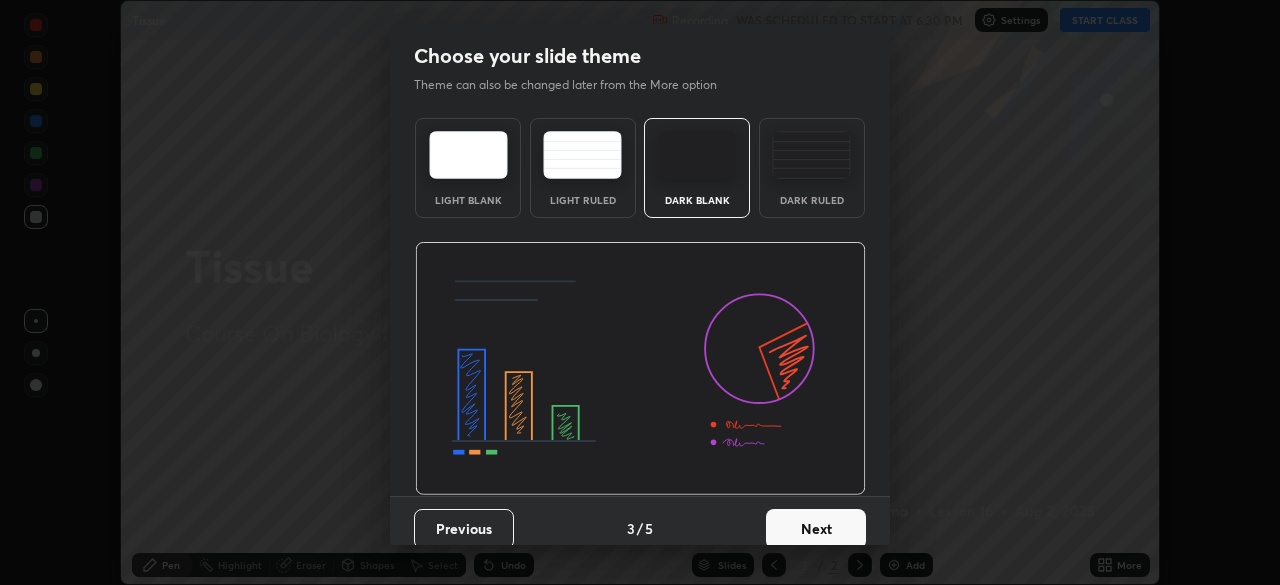 click on "Next" at bounding box center [816, 529] 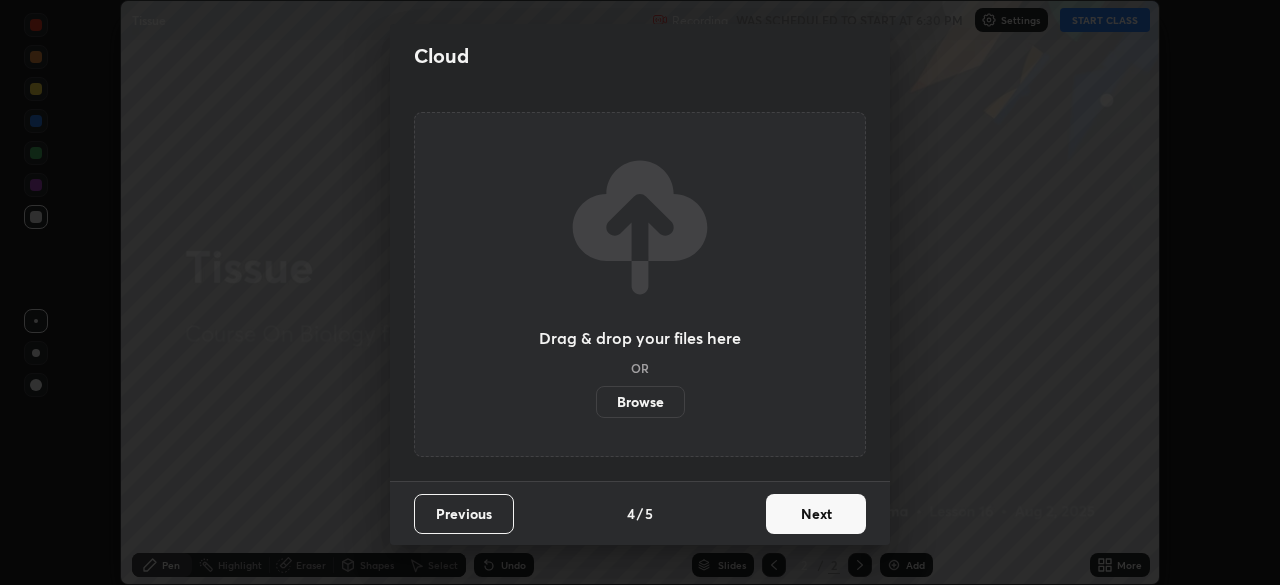 click on "Next" at bounding box center (816, 514) 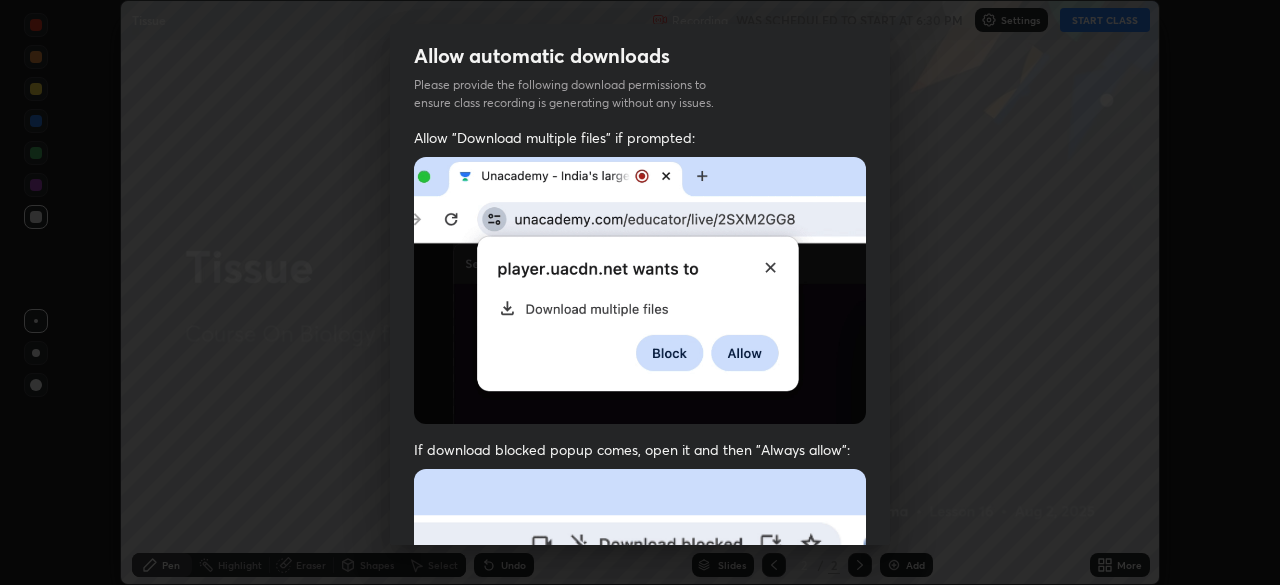 click at bounding box center [640, 687] 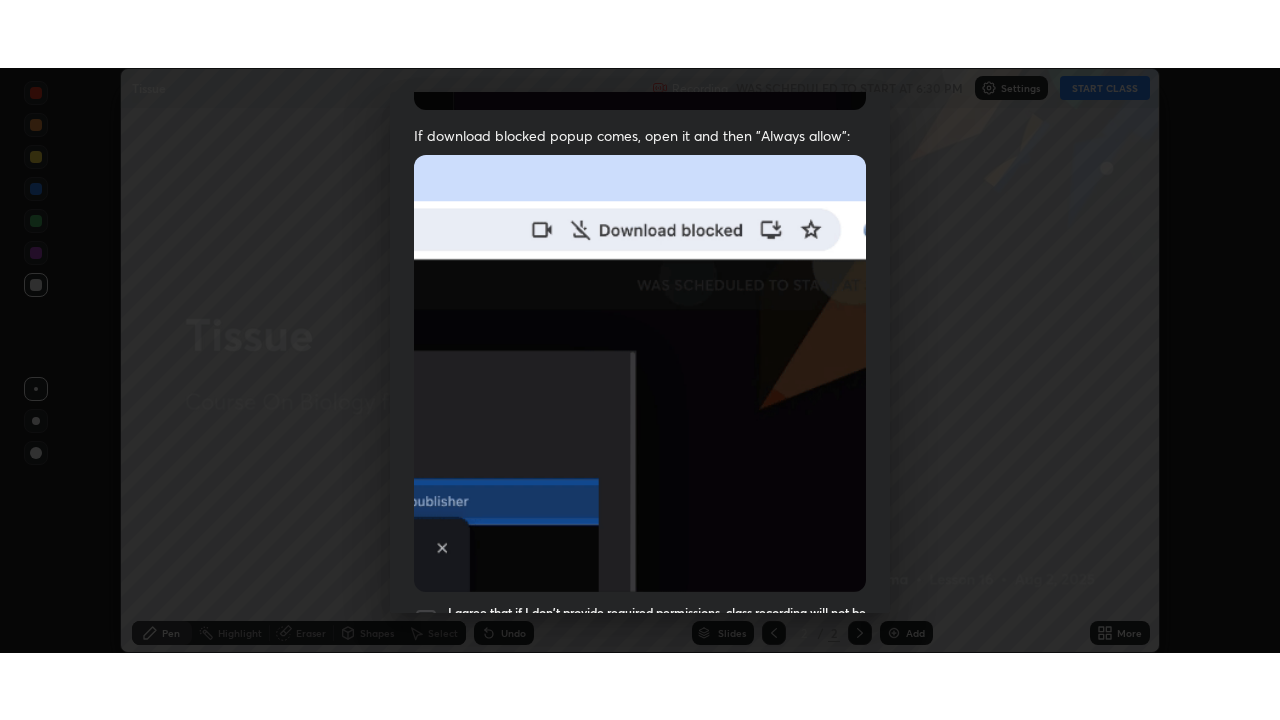scroll, scrollTop: 479, scrollLeft: 0, axis: vertical 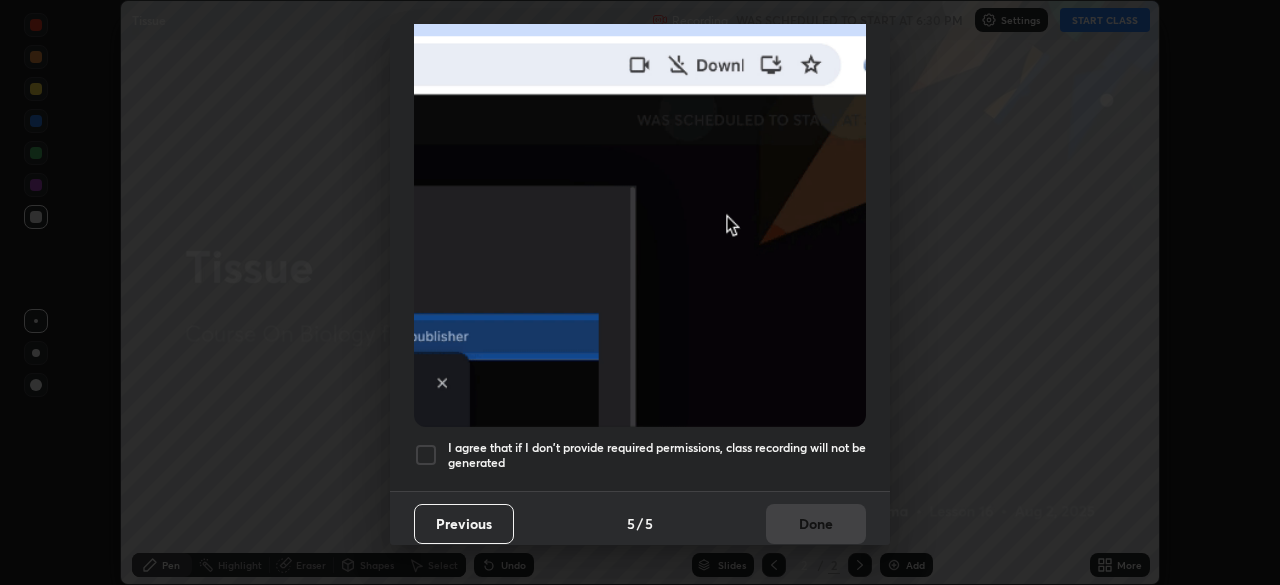 click on "I agree that if I don't provide required permissions, class recording will not be generated" at bounding box center [657, 455] 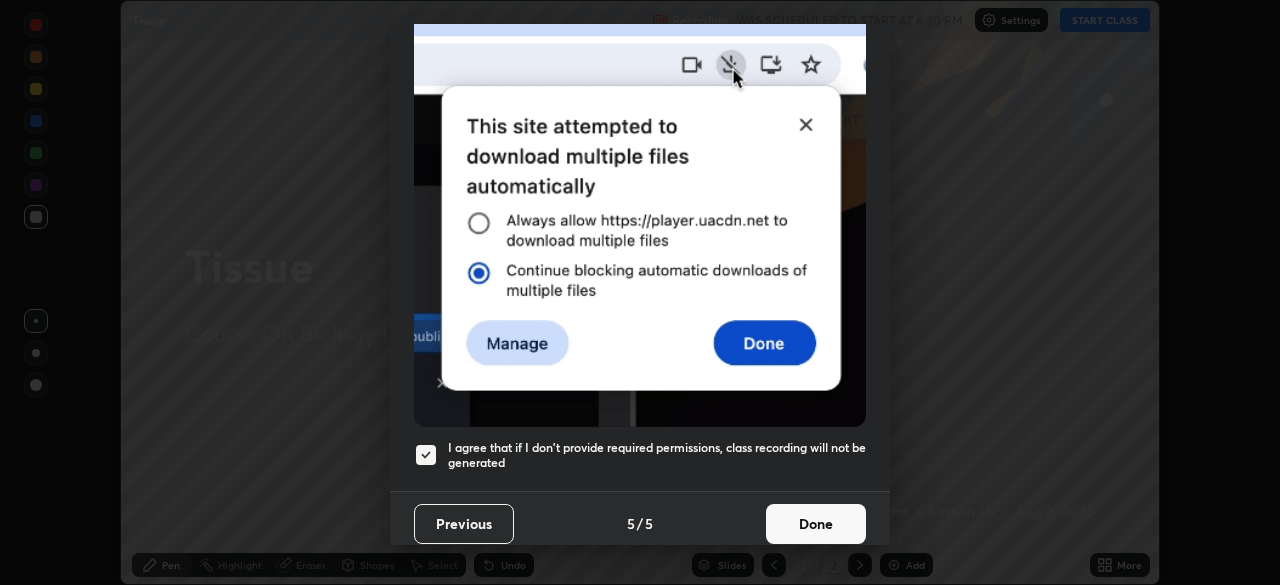 click on "Done" at bounding box center (816, 524) 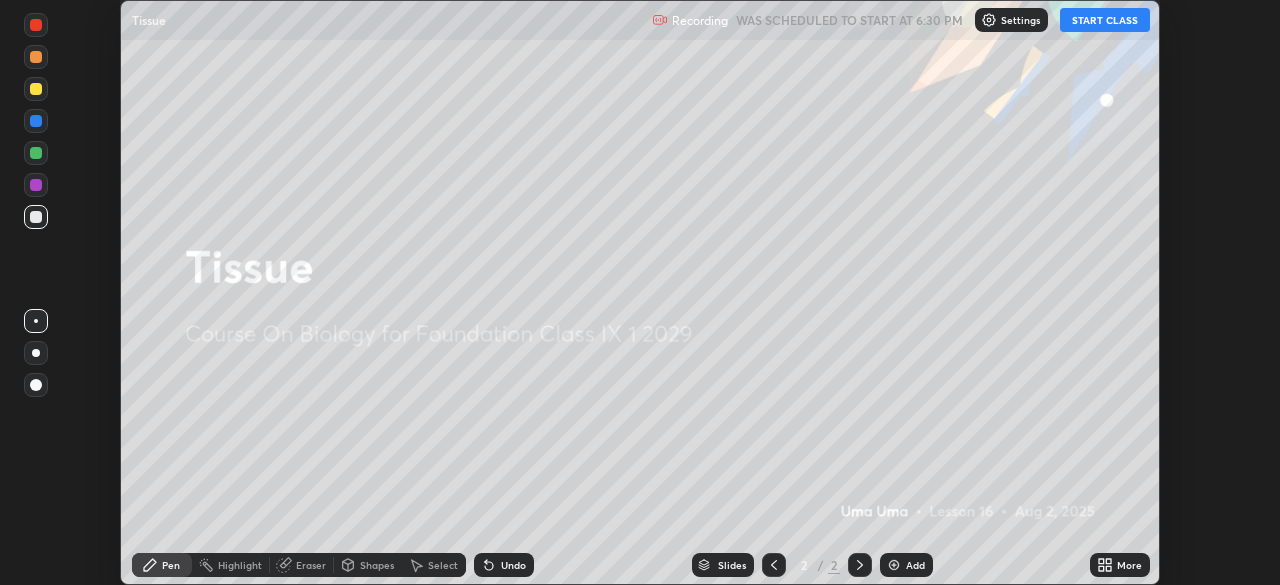 click on "START CLASS" at bounding box center [1105, 20] 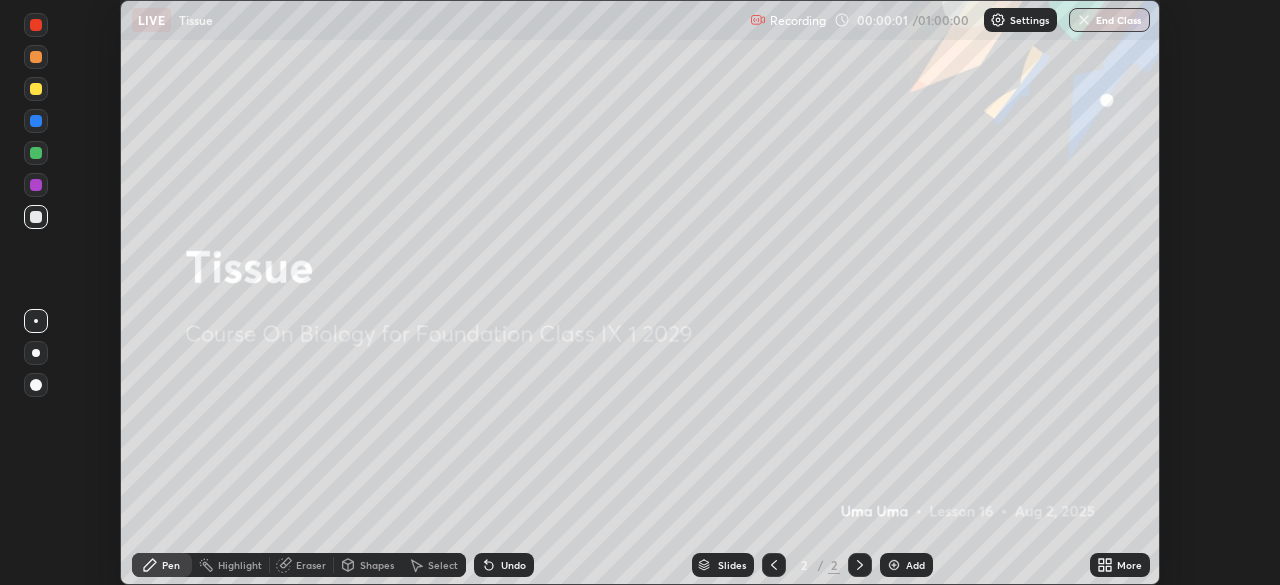 click 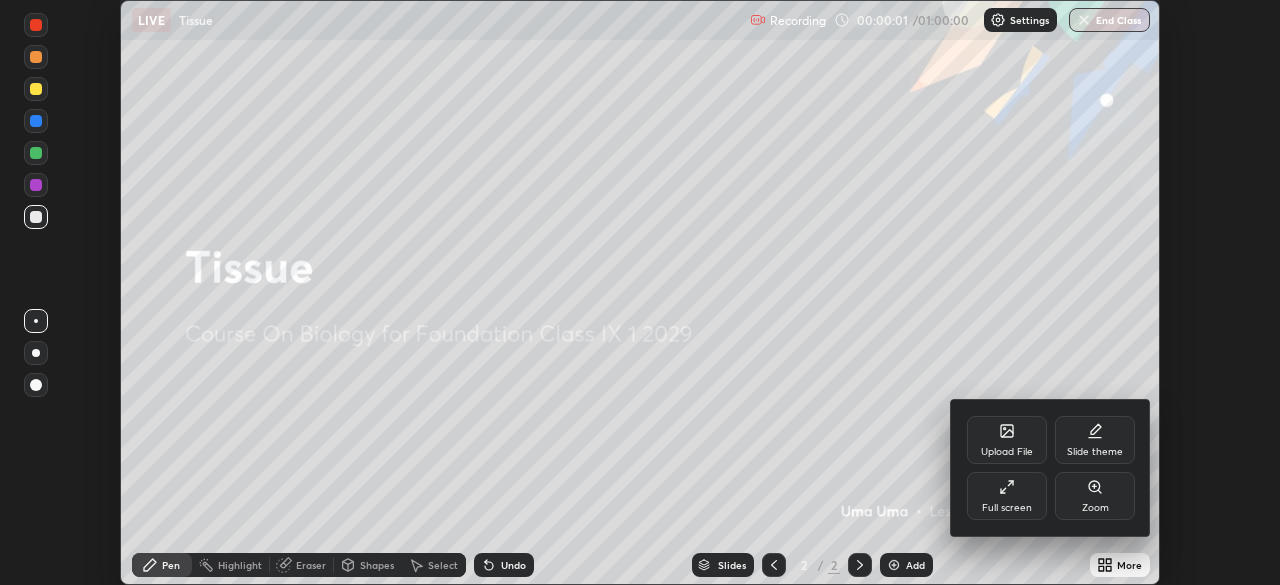 click on "Full screen" at bounding box center [1007, 496] 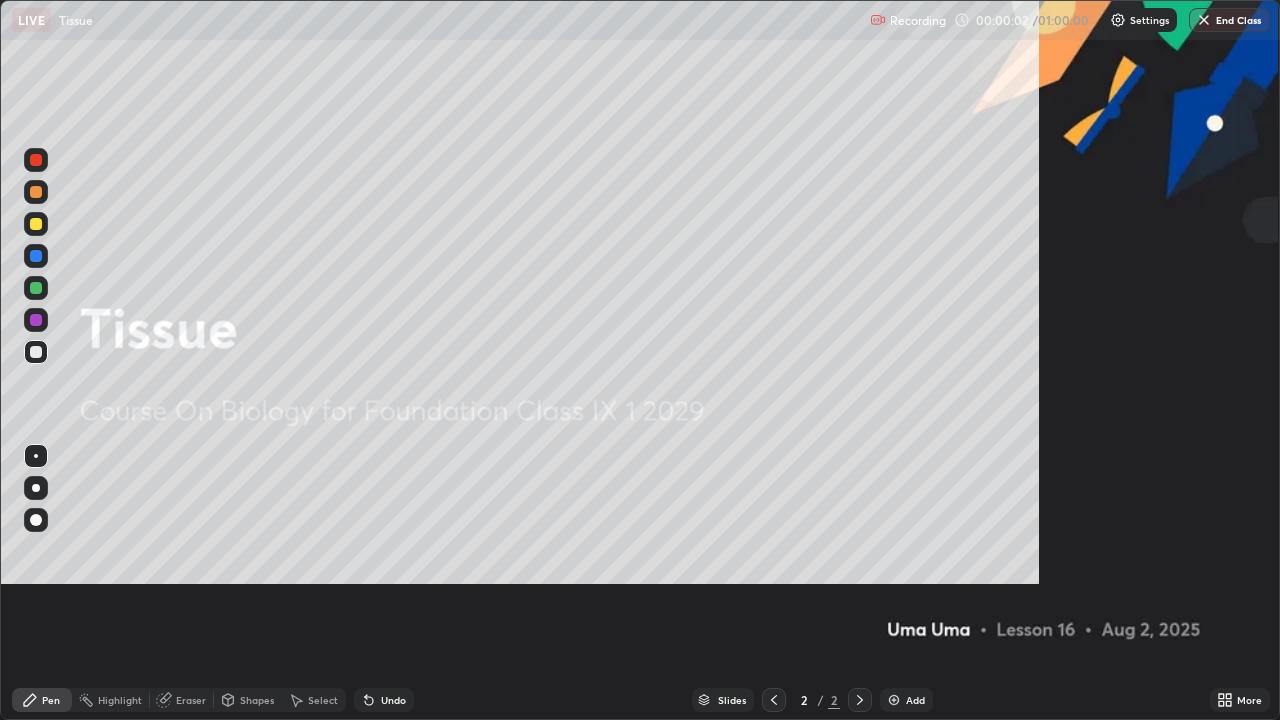 scroll, scrollTop: 99280, scrollLeft: 98720, axis: both 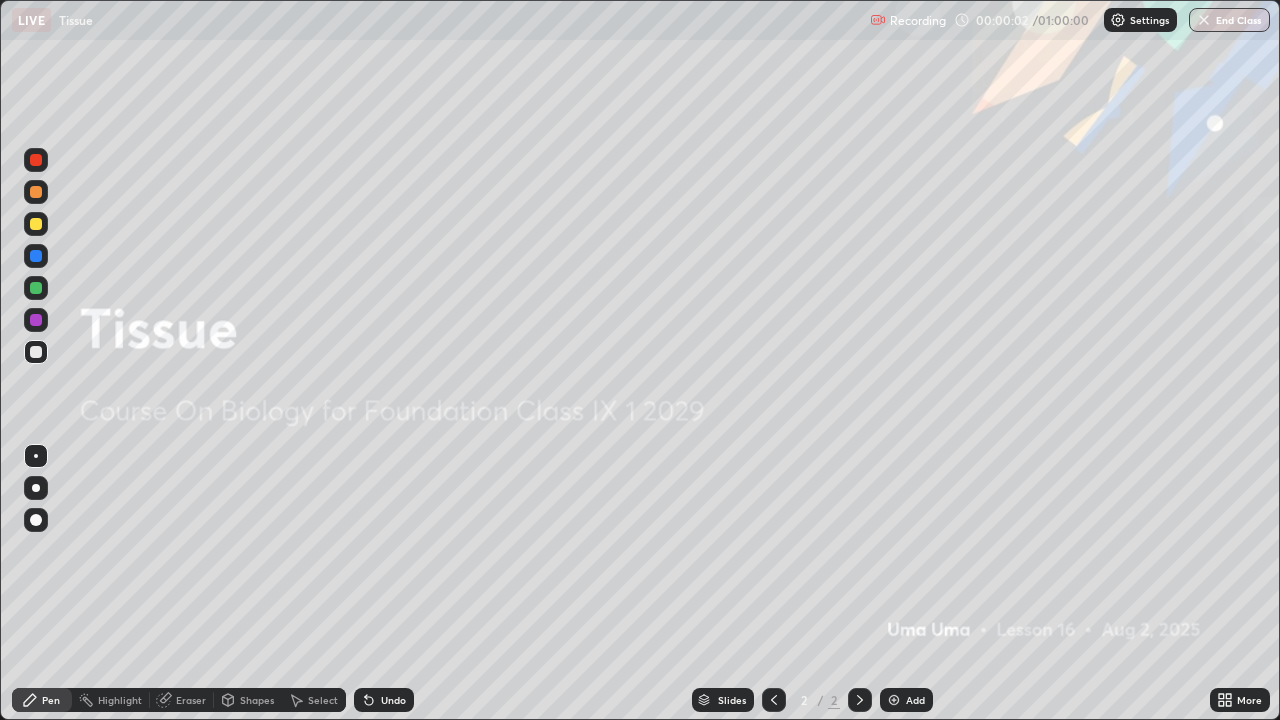 click on "Add" at bounding box center (906, 700) 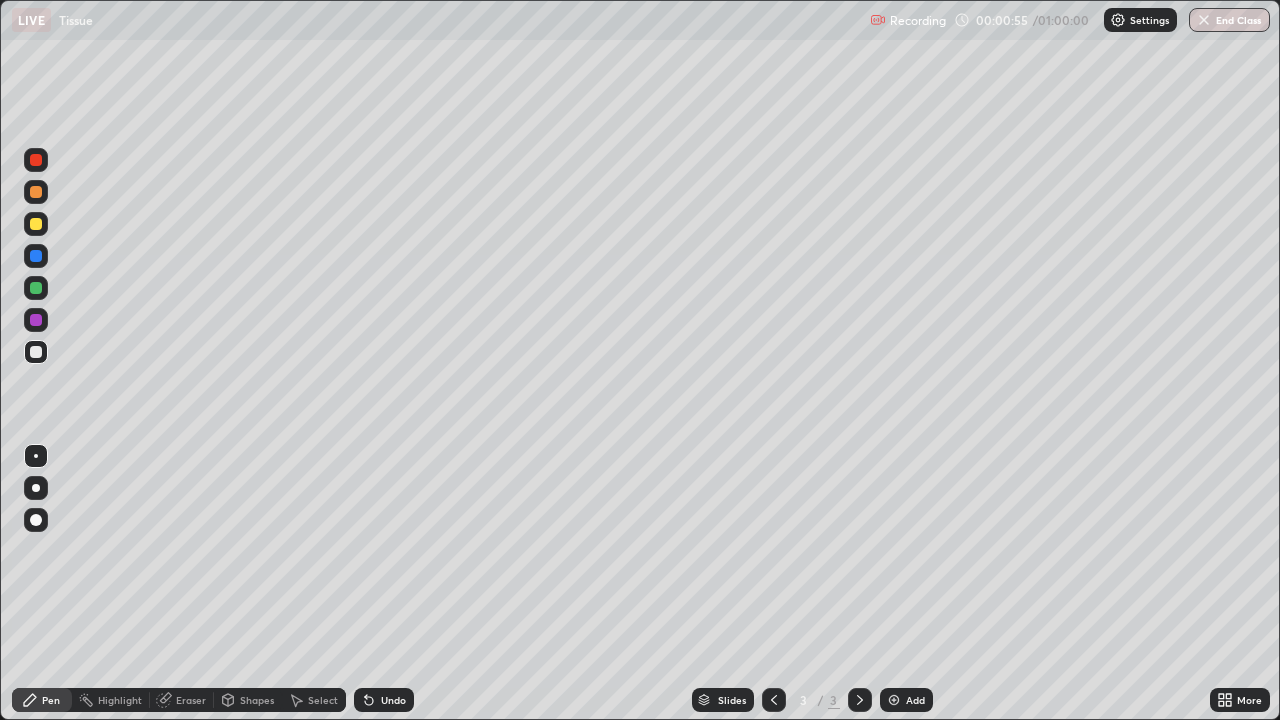 click at bounding box center [36, 224] 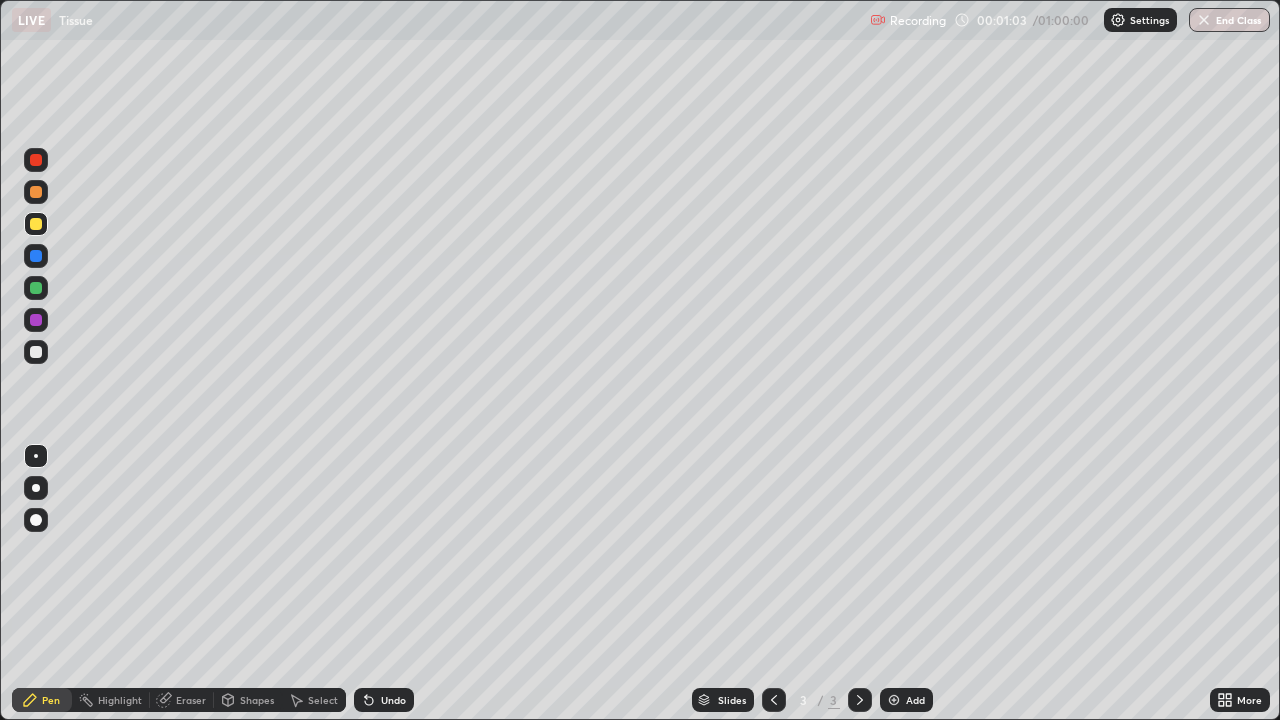 click at bounding box center [36, 352] 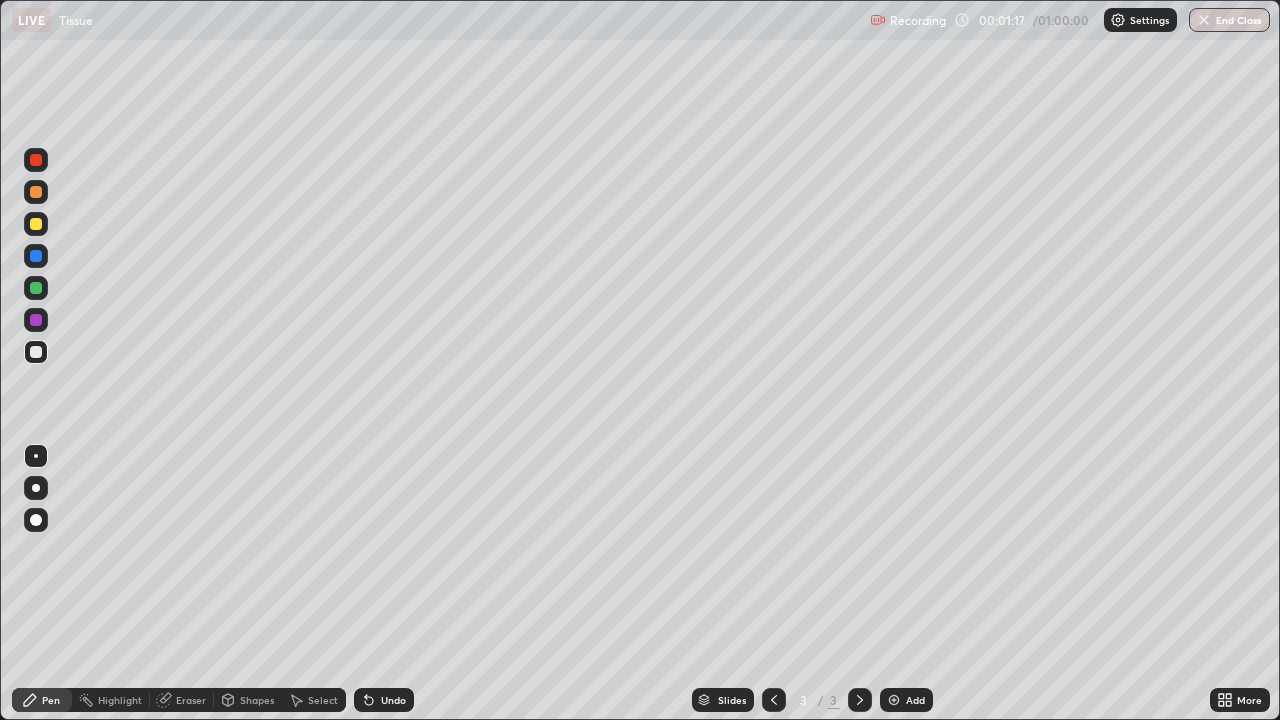 click at bounding box center [36, 224] 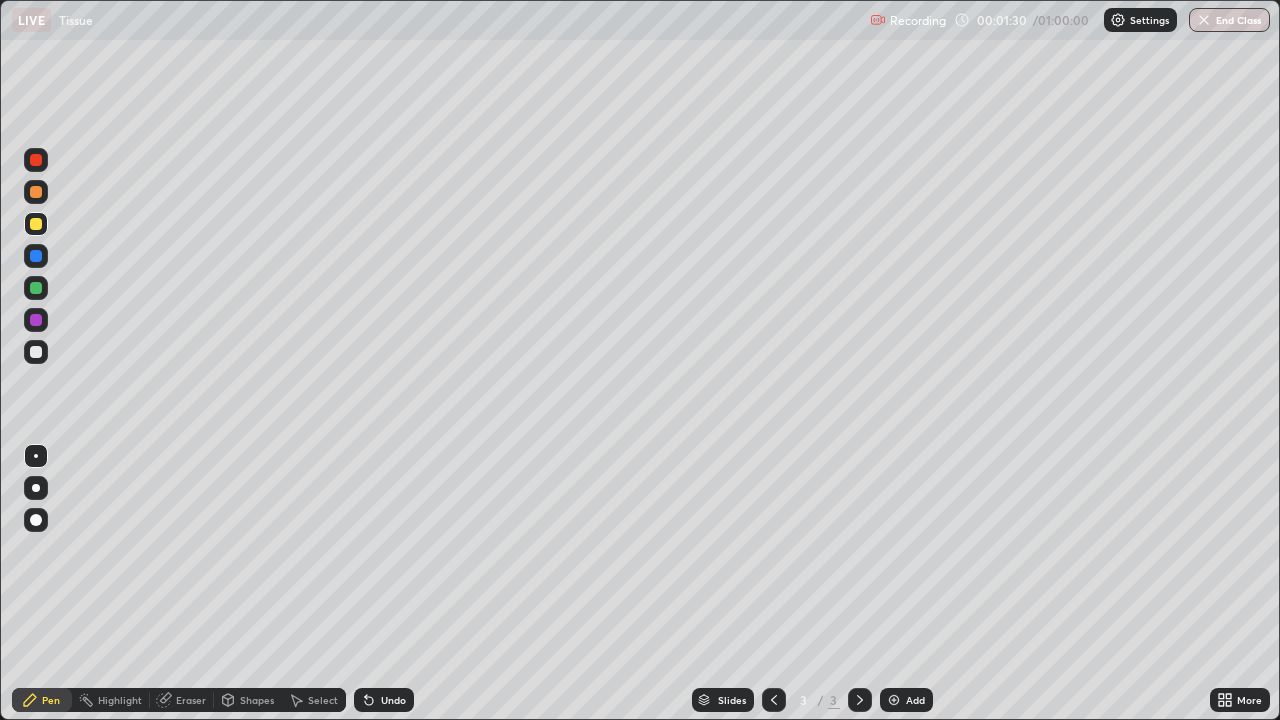 click at bounding box center [36, 352] 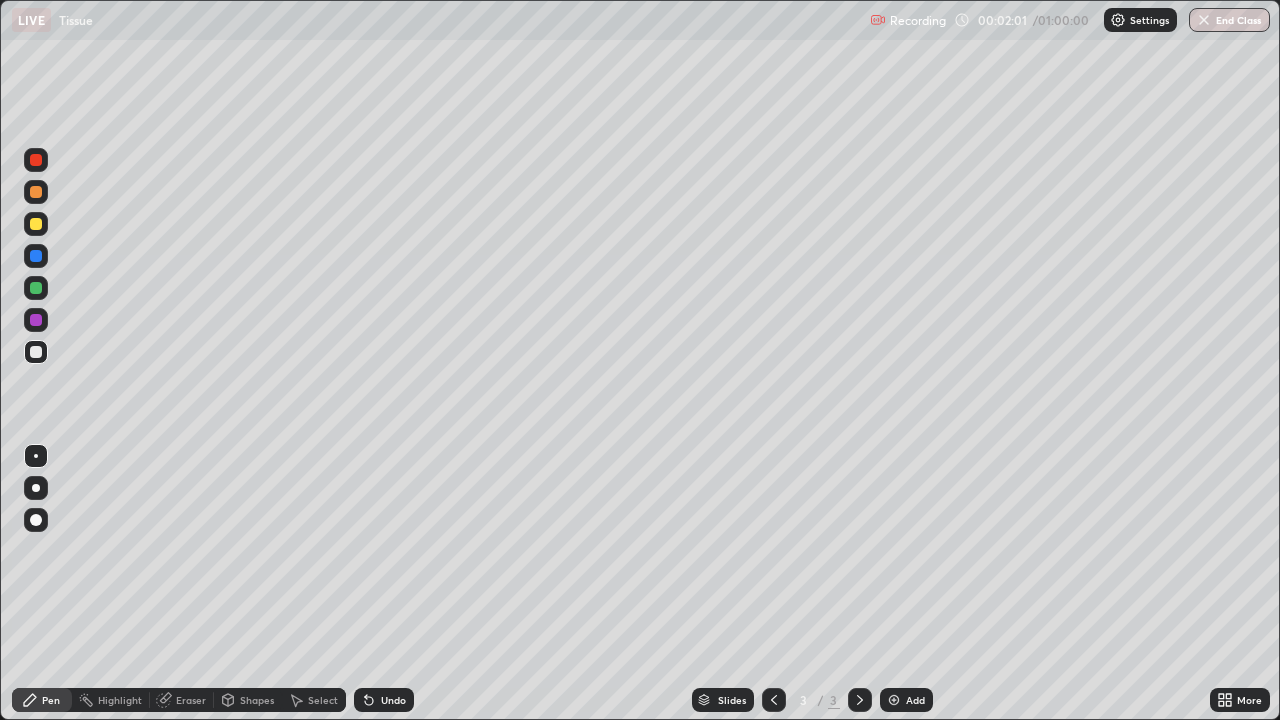 click at bounding box center [36, 352] 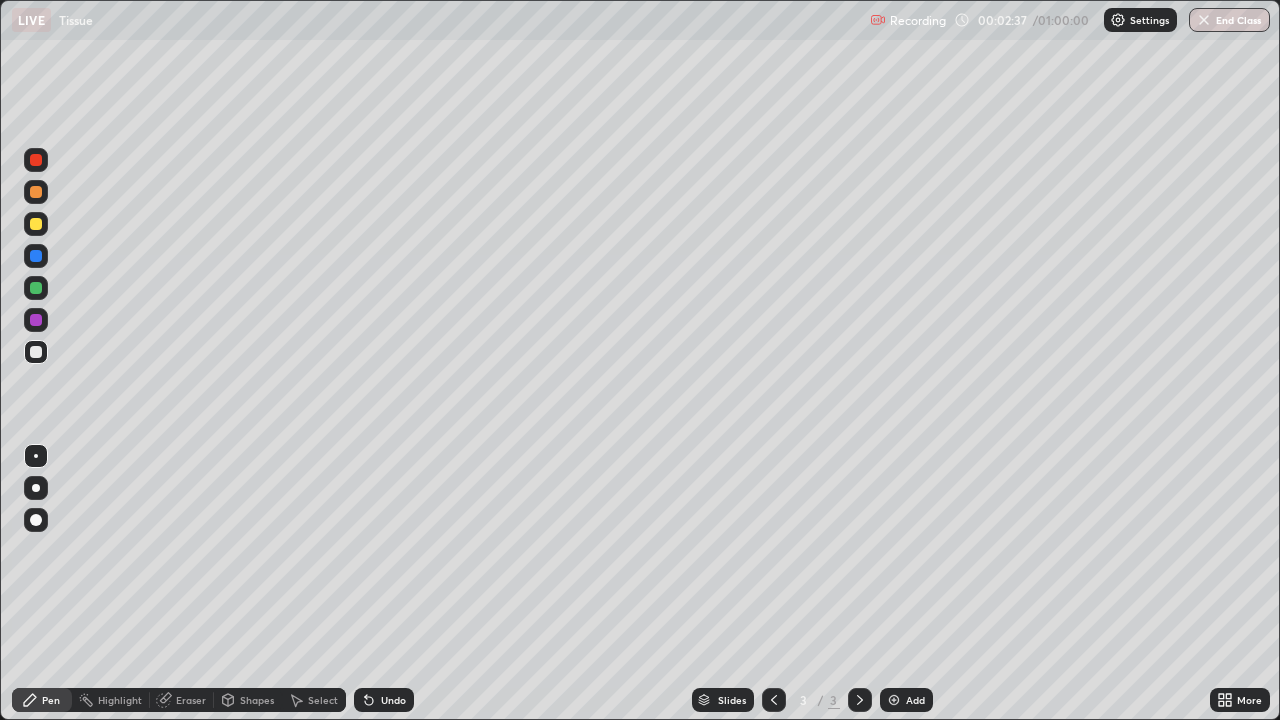 click at bounding box center [36, 320] 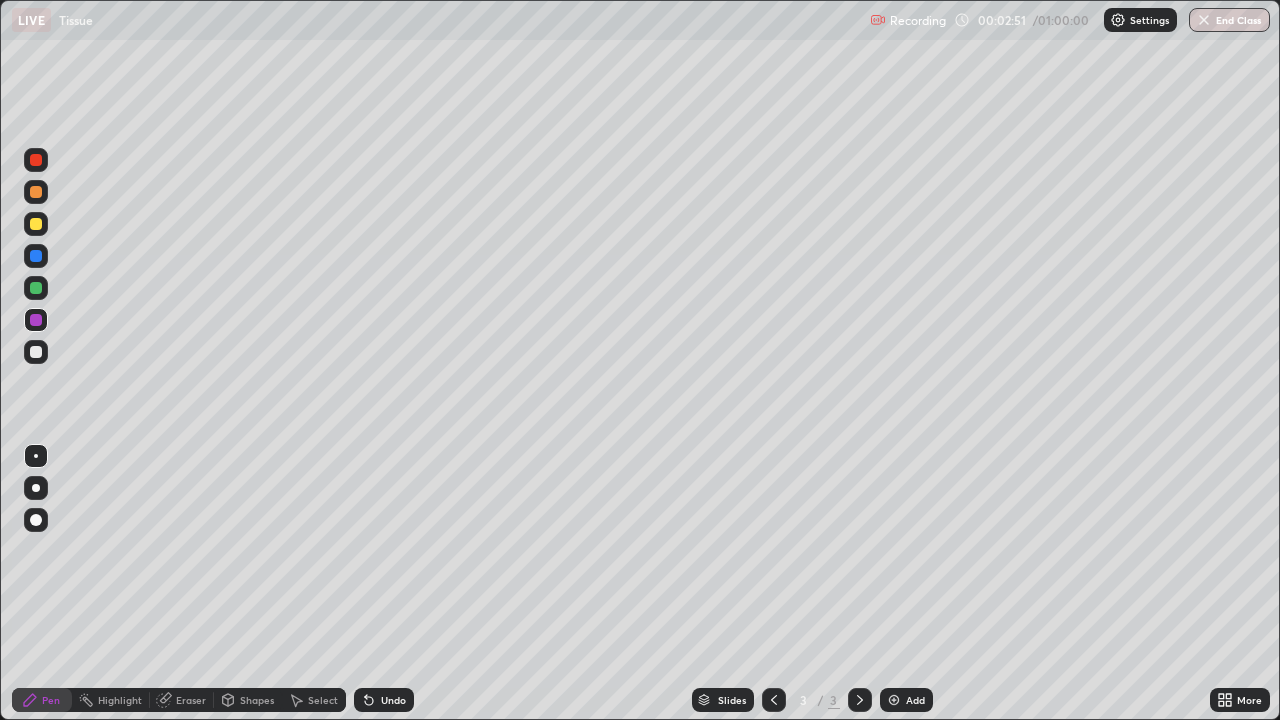 click at bounding box center (36, 352) 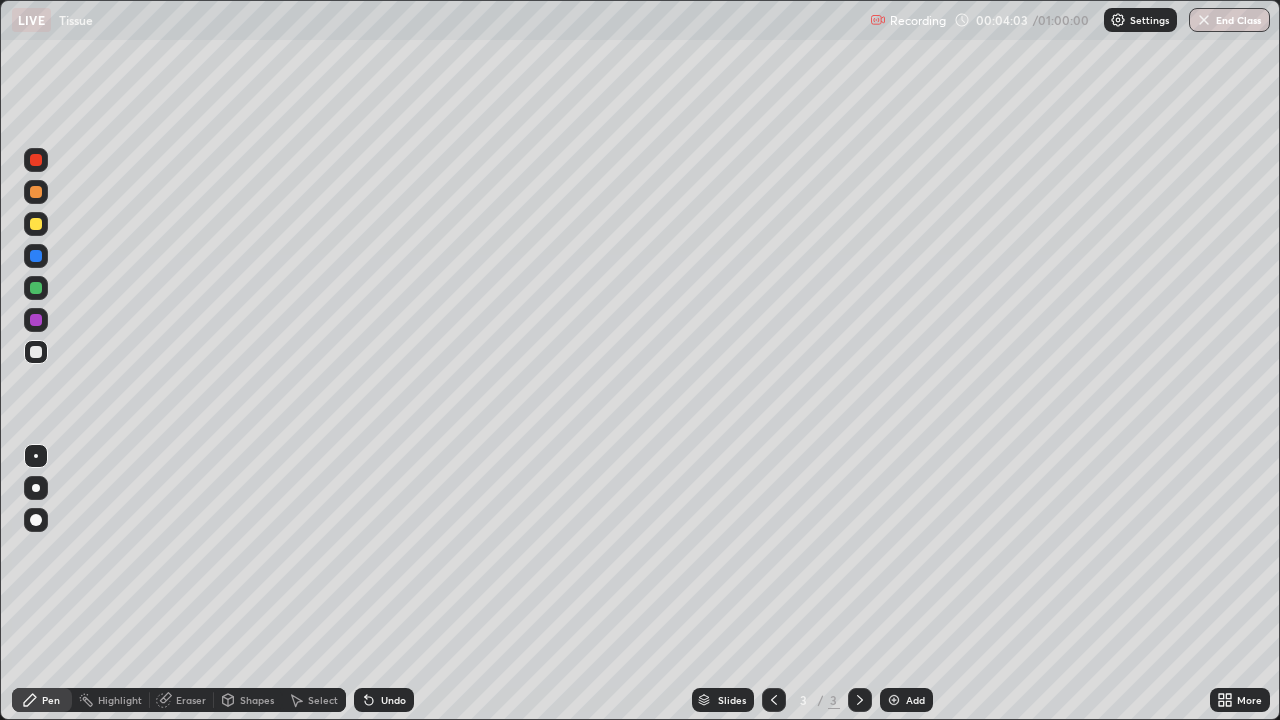 click at bounding box center [36, 288] 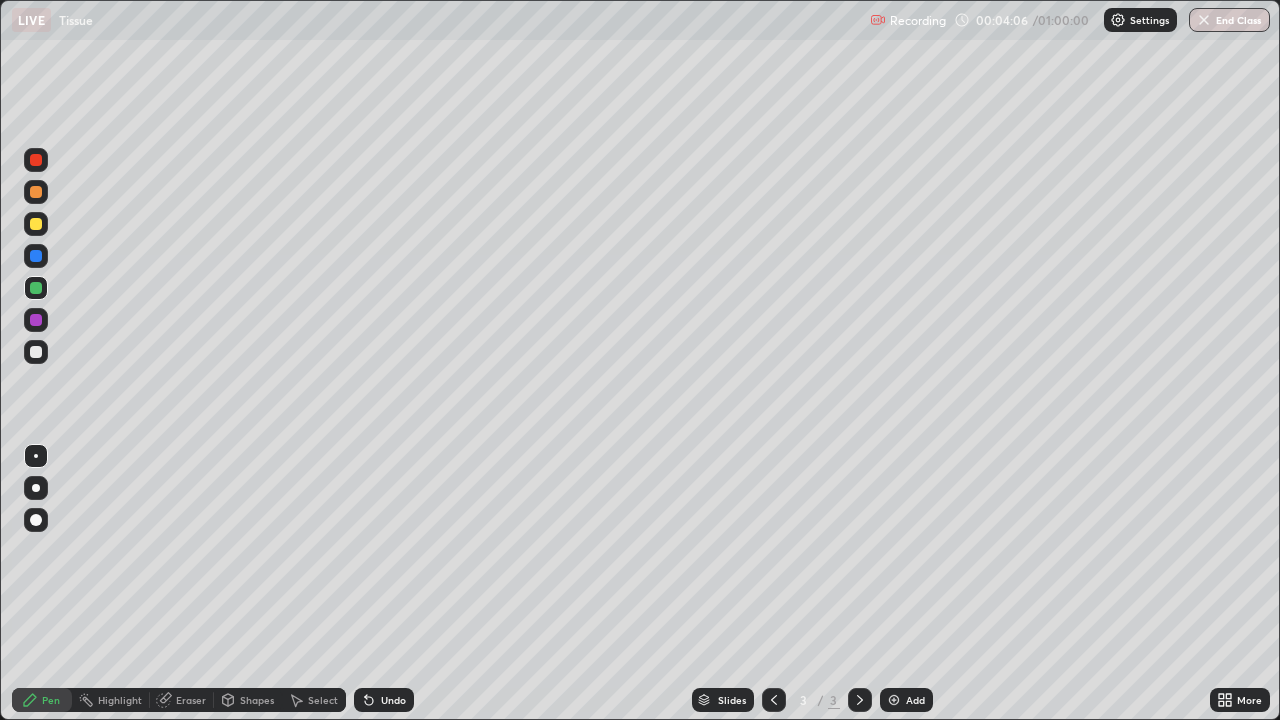 click on "Eraser" at bounding box center [191, 700] 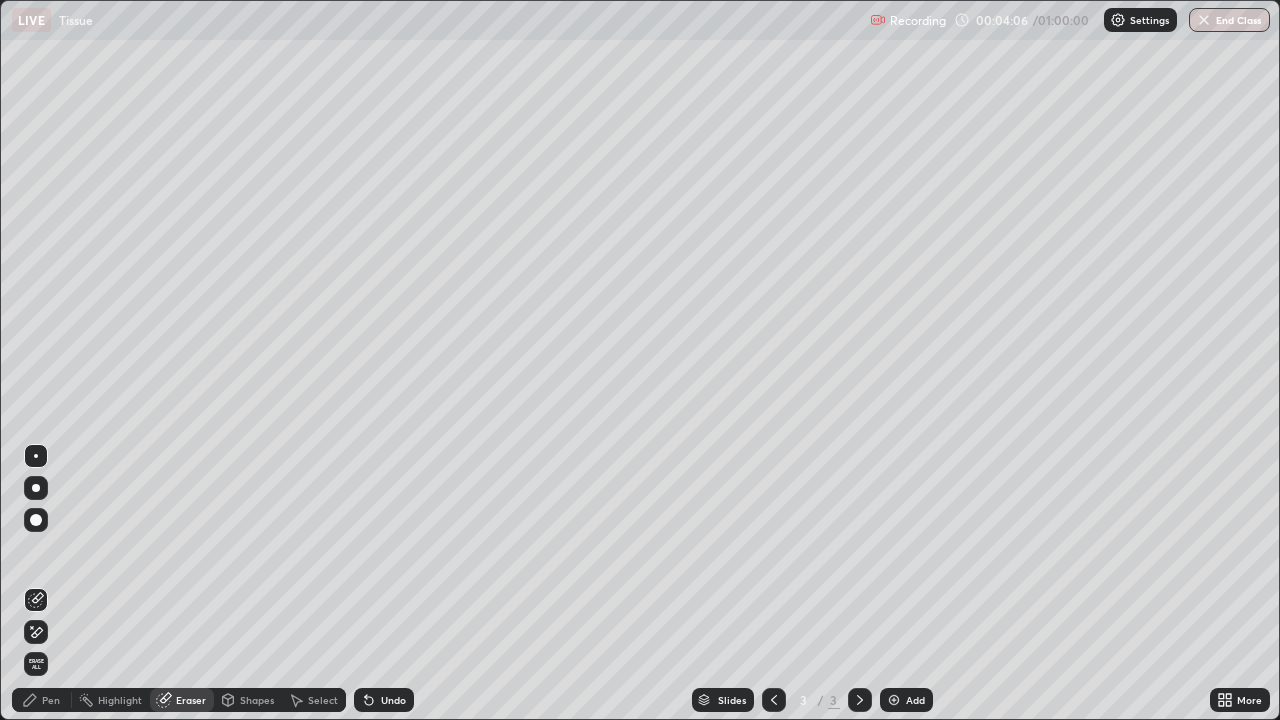click on "Eraser" at bounding box center [191, 700] 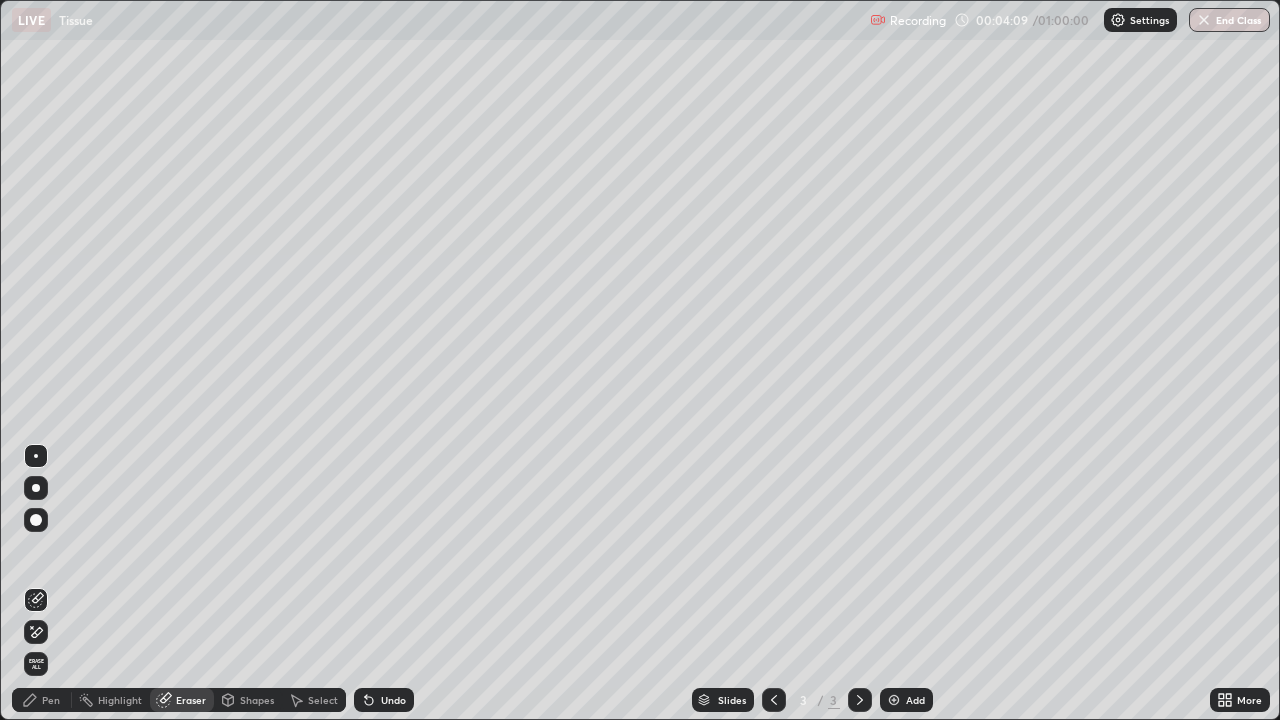 click on "Pen" at bounding box center [51, 700] 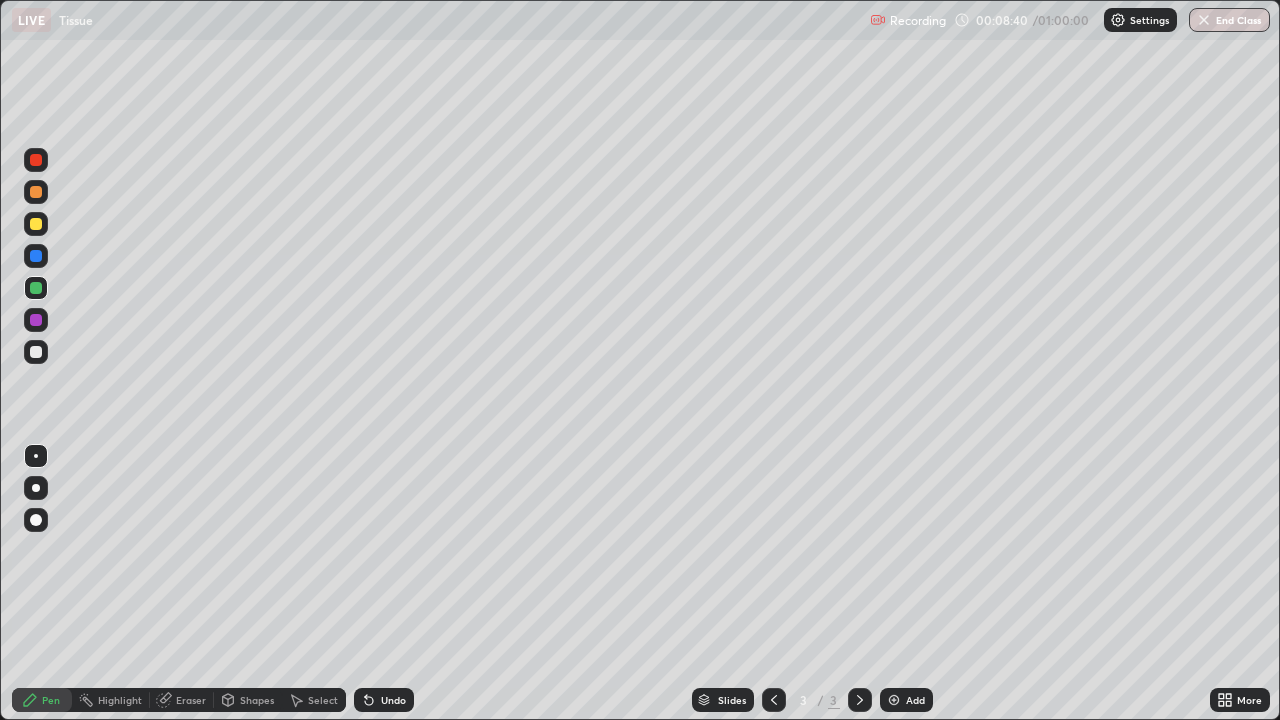 click at bounding box center (36, 256) 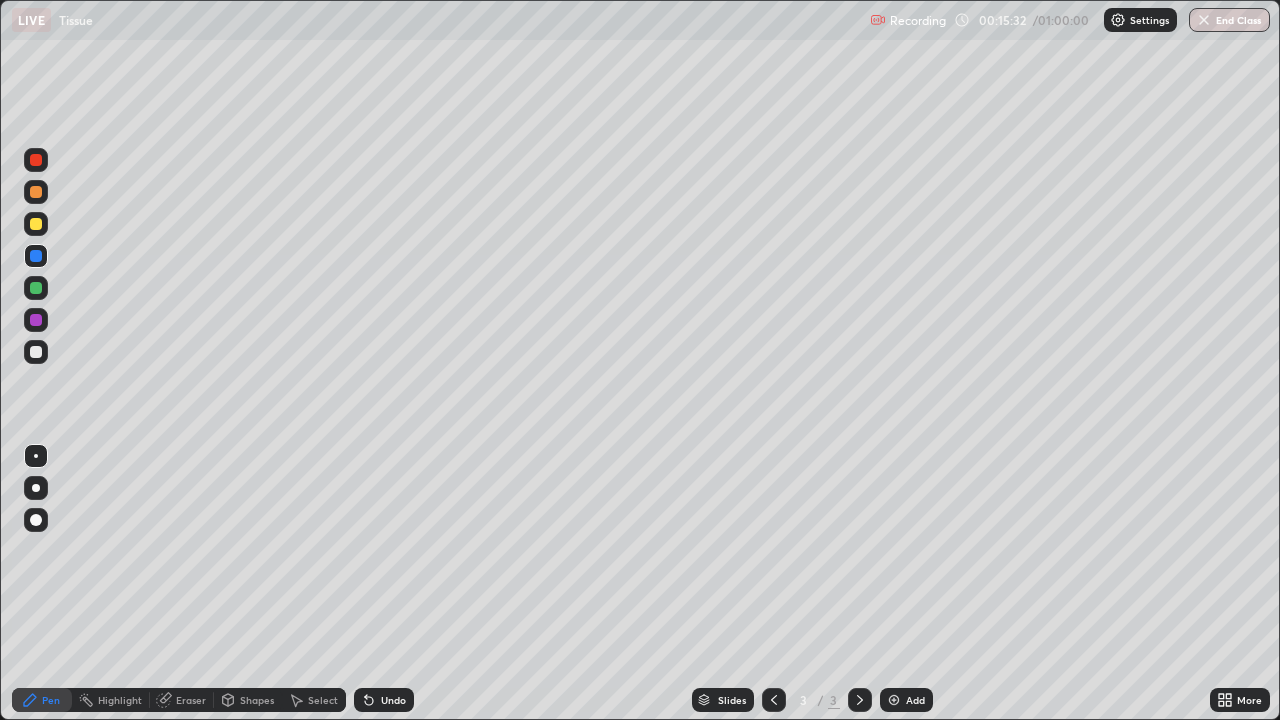 click at bounding box center [36, 224] 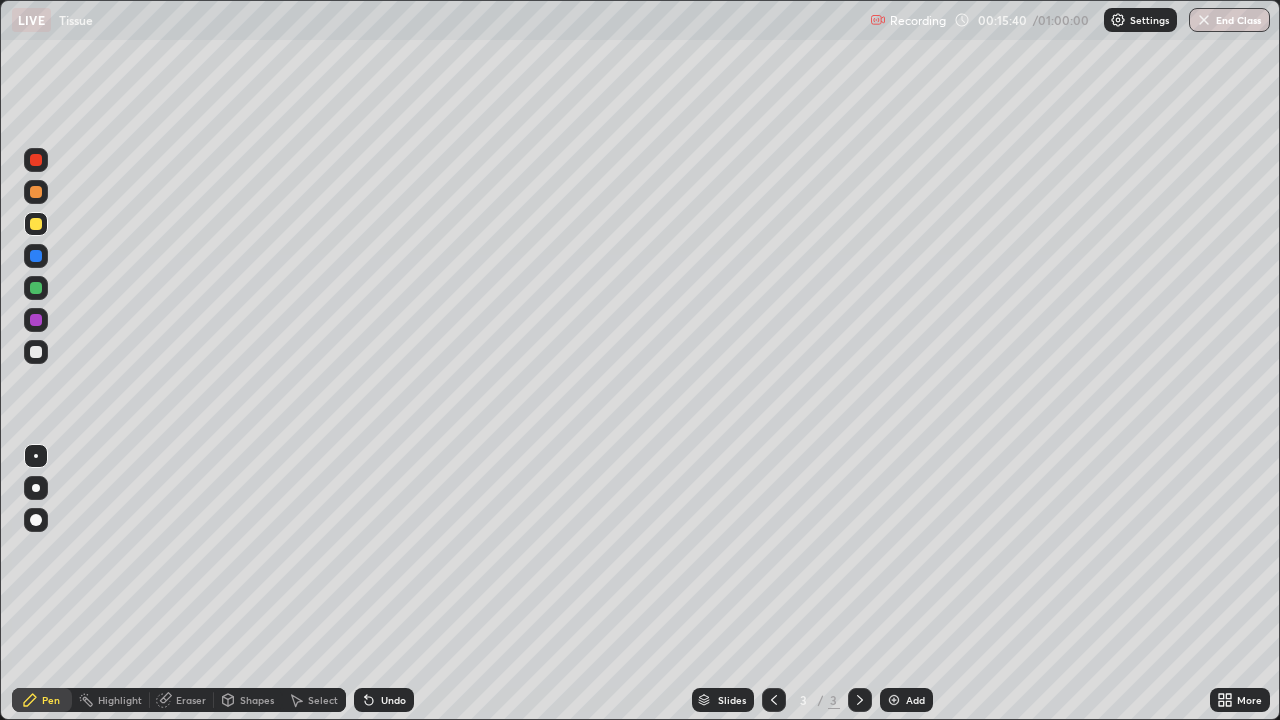 click at bounding box center [36, 352] 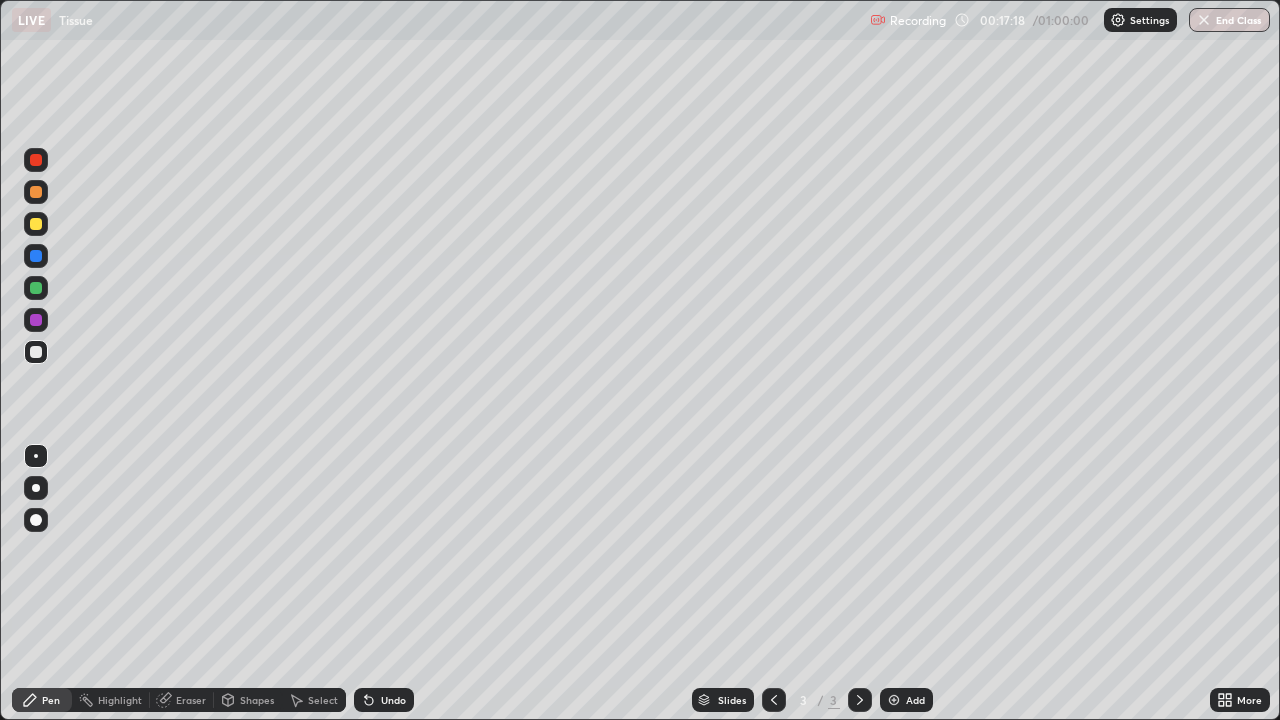 click at bounding box center [894, 700] 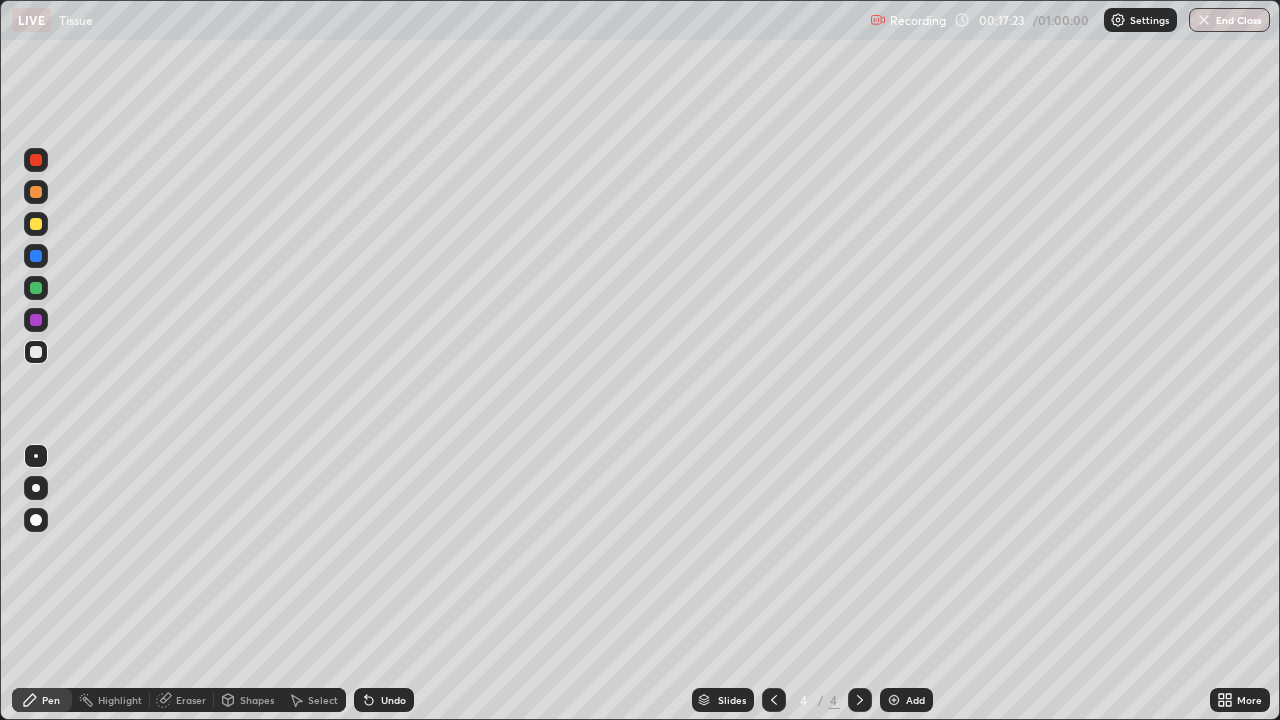 click at bounding box center (36, 224) 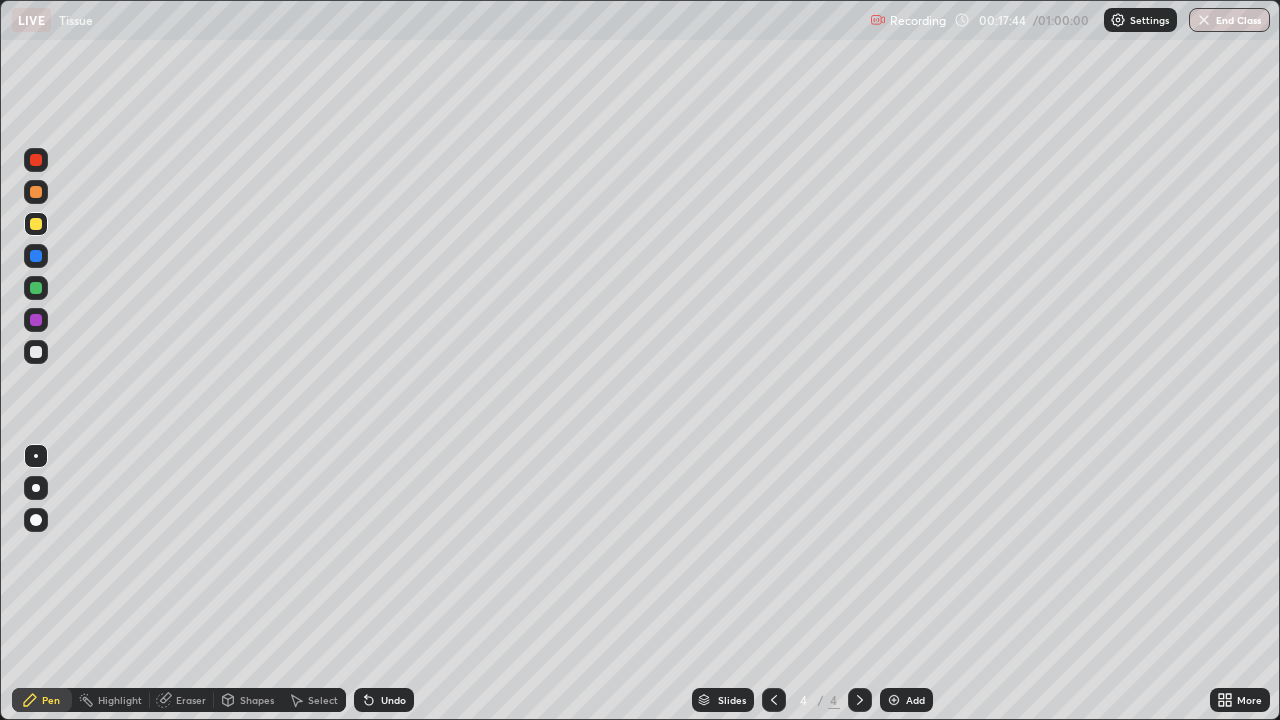 click at bounding box center [36, 352] 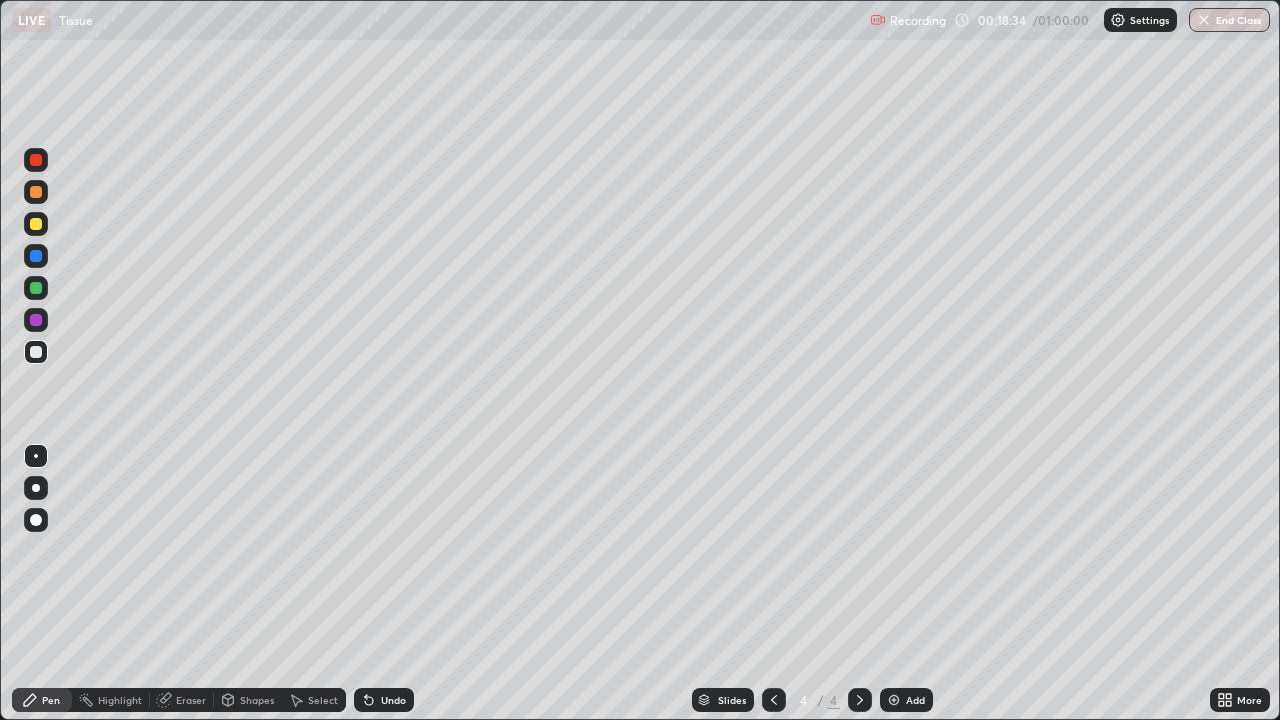 click at bounding box center (36, 288) 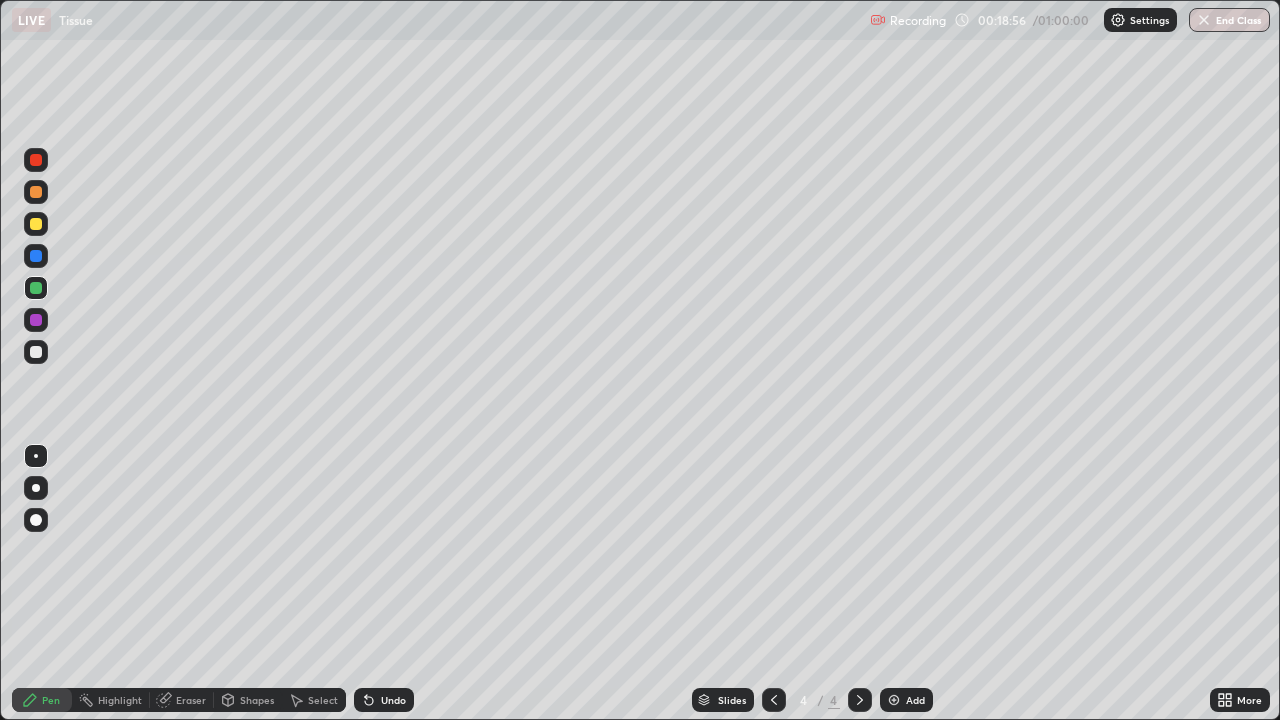 click at bounding box center (36, 352) 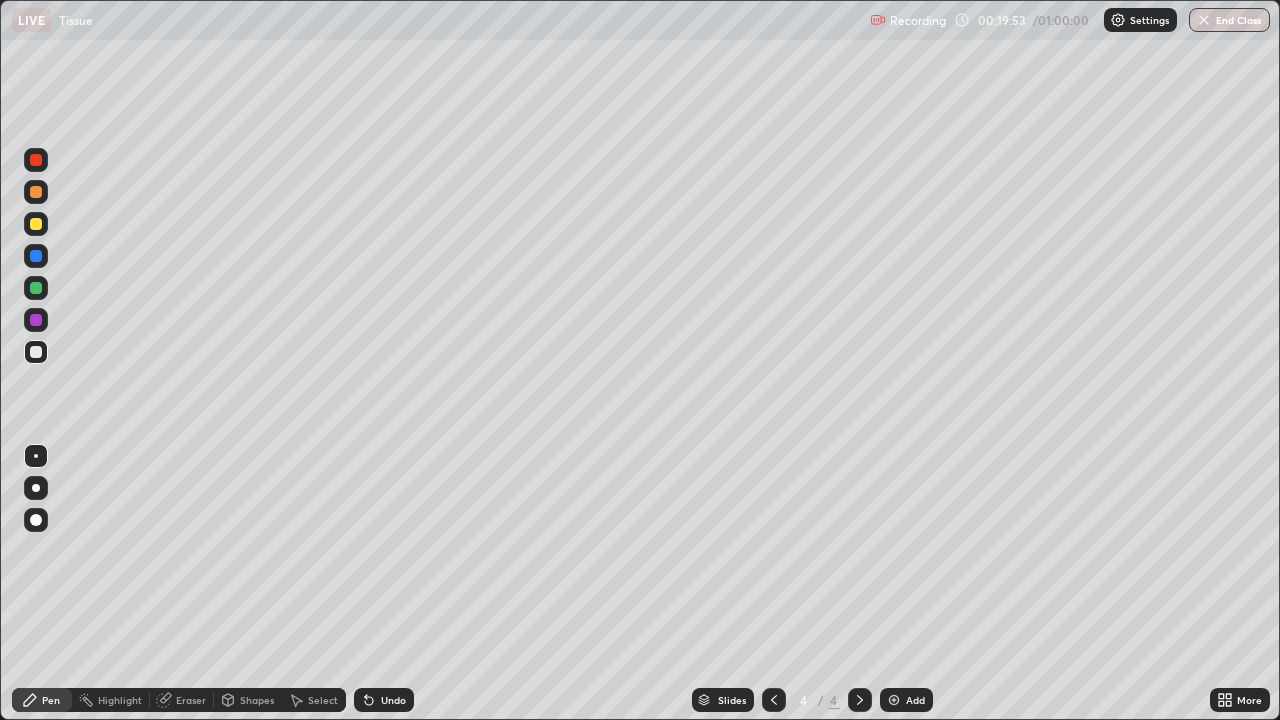 click on "Eraser" at bounding box center (191, 700) 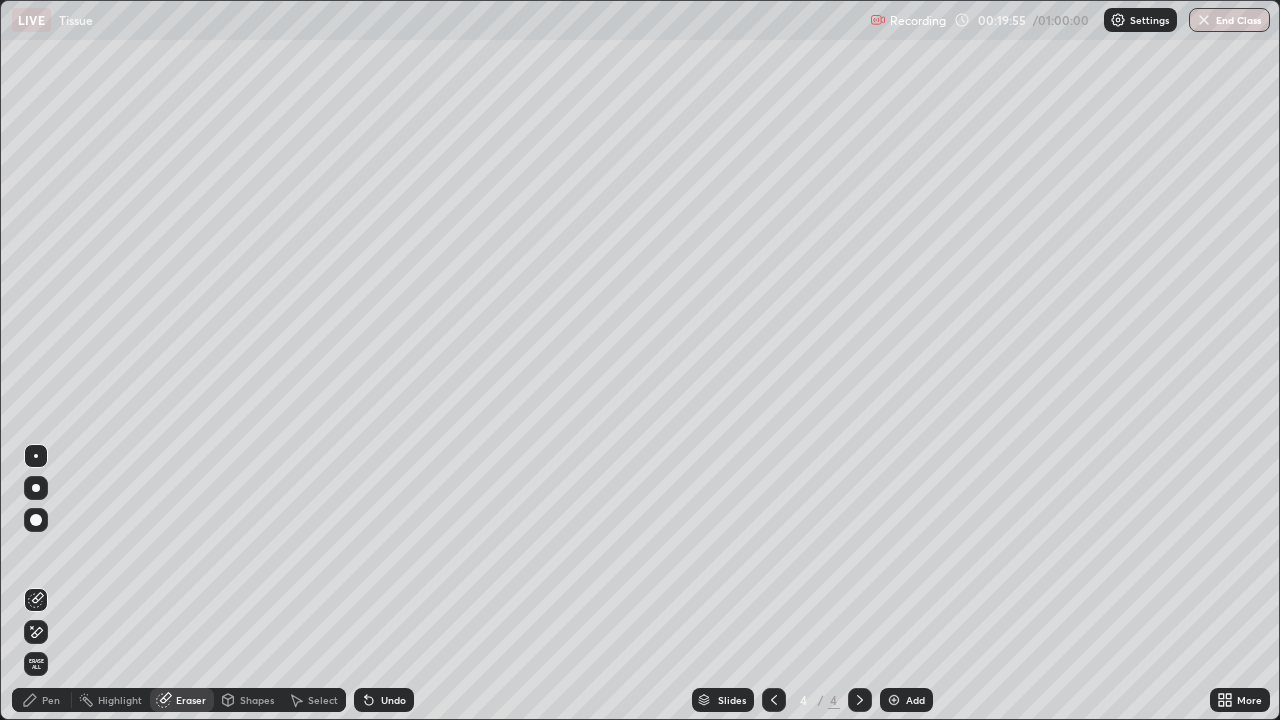 click on "Pen" at bounding box center (51, 700) 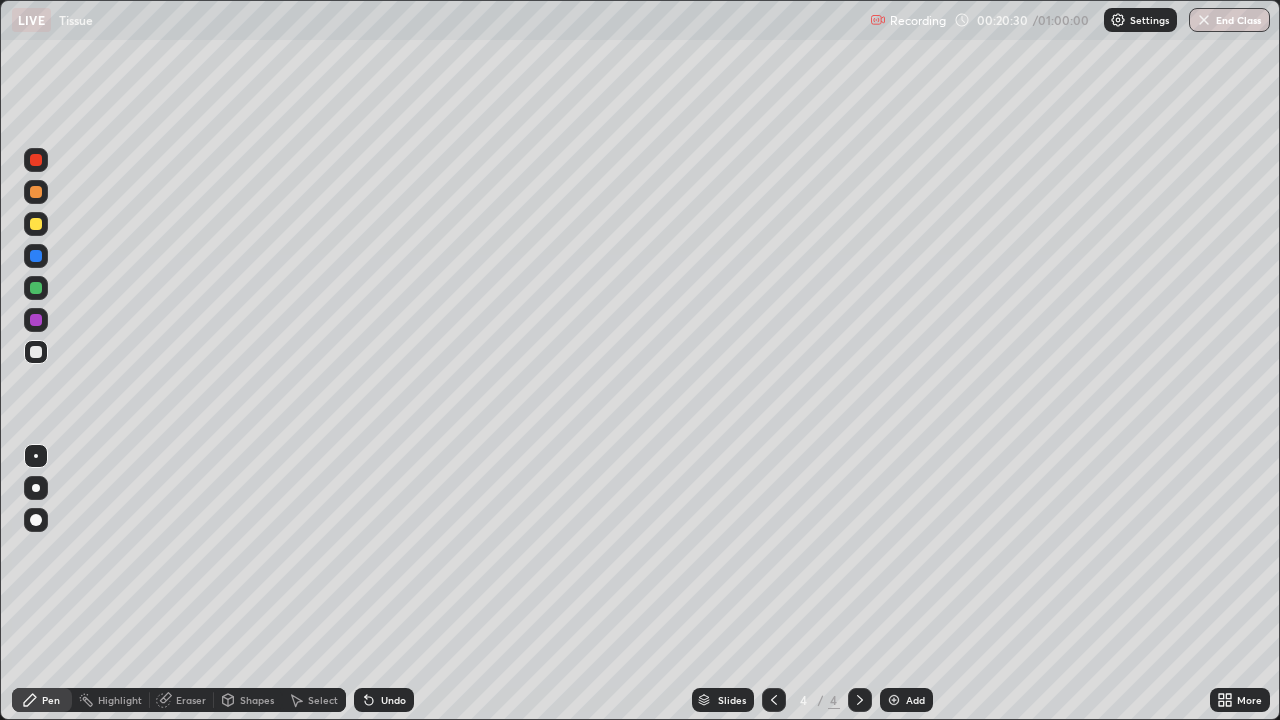 click on "Eraser" at bounding box center (191, 700) 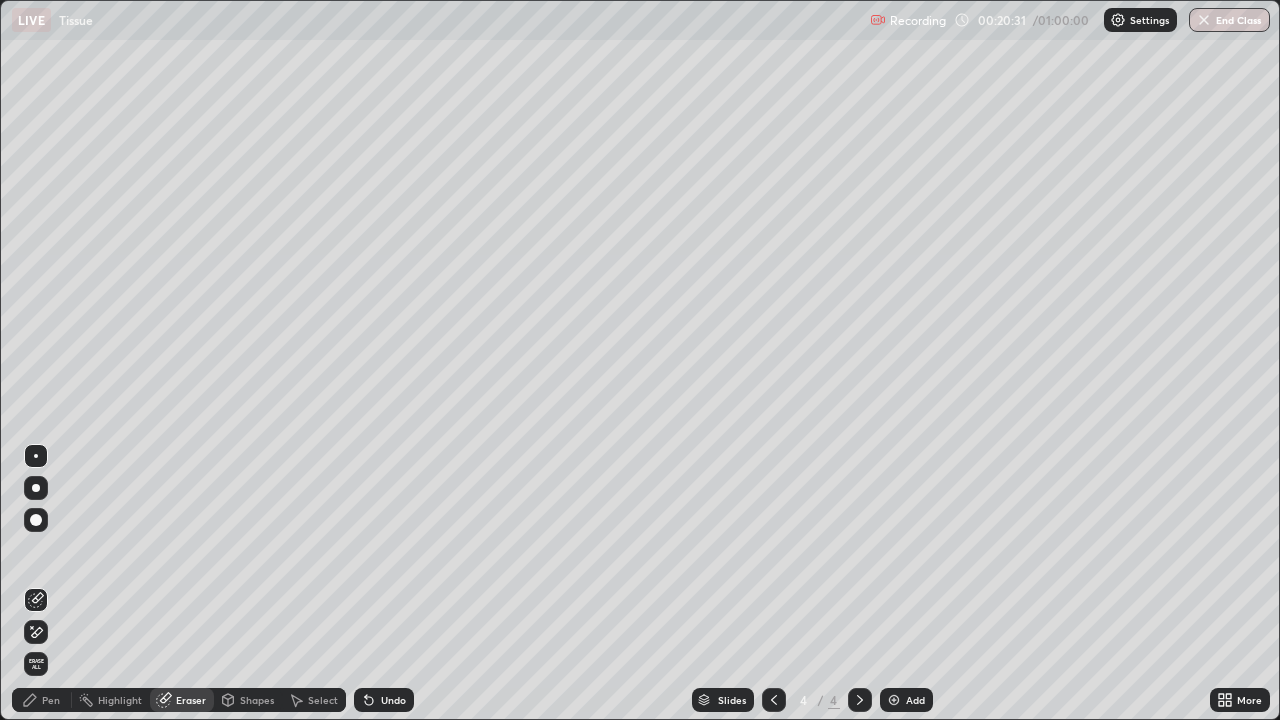 click on "Pen" at bounding box center [51, 700] 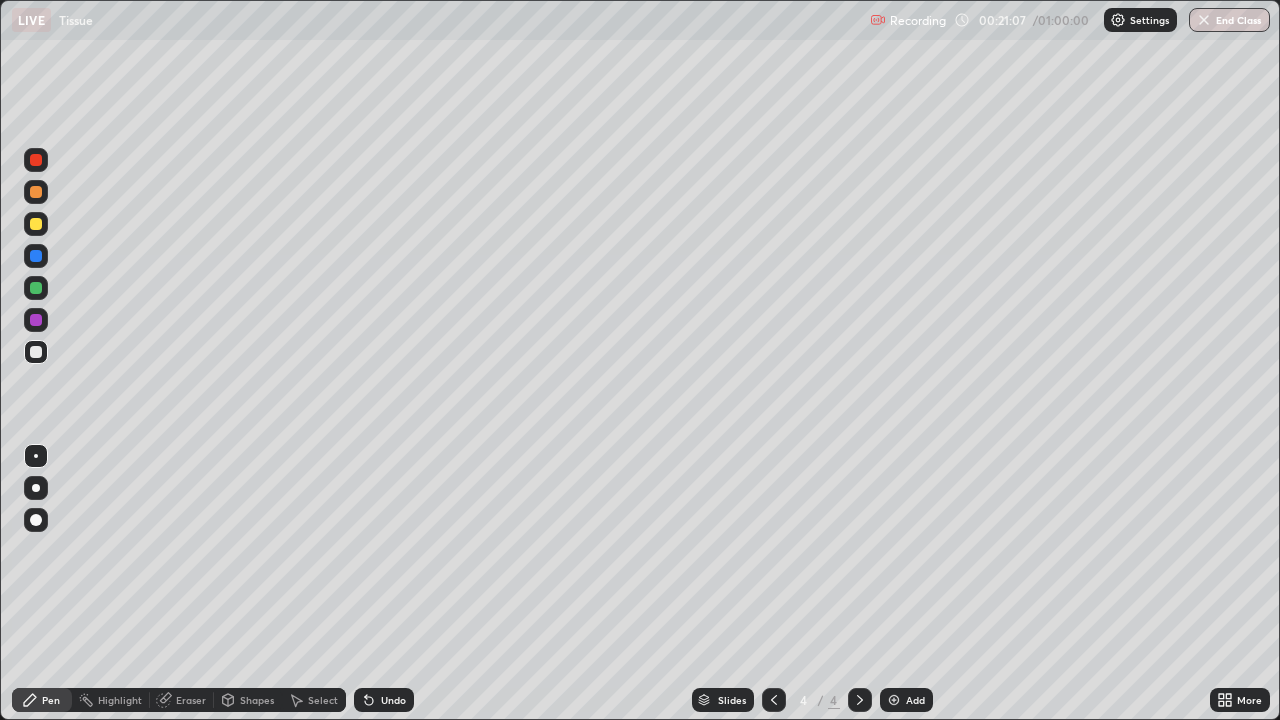click on "Eraser" at bounding box center [191, 700] 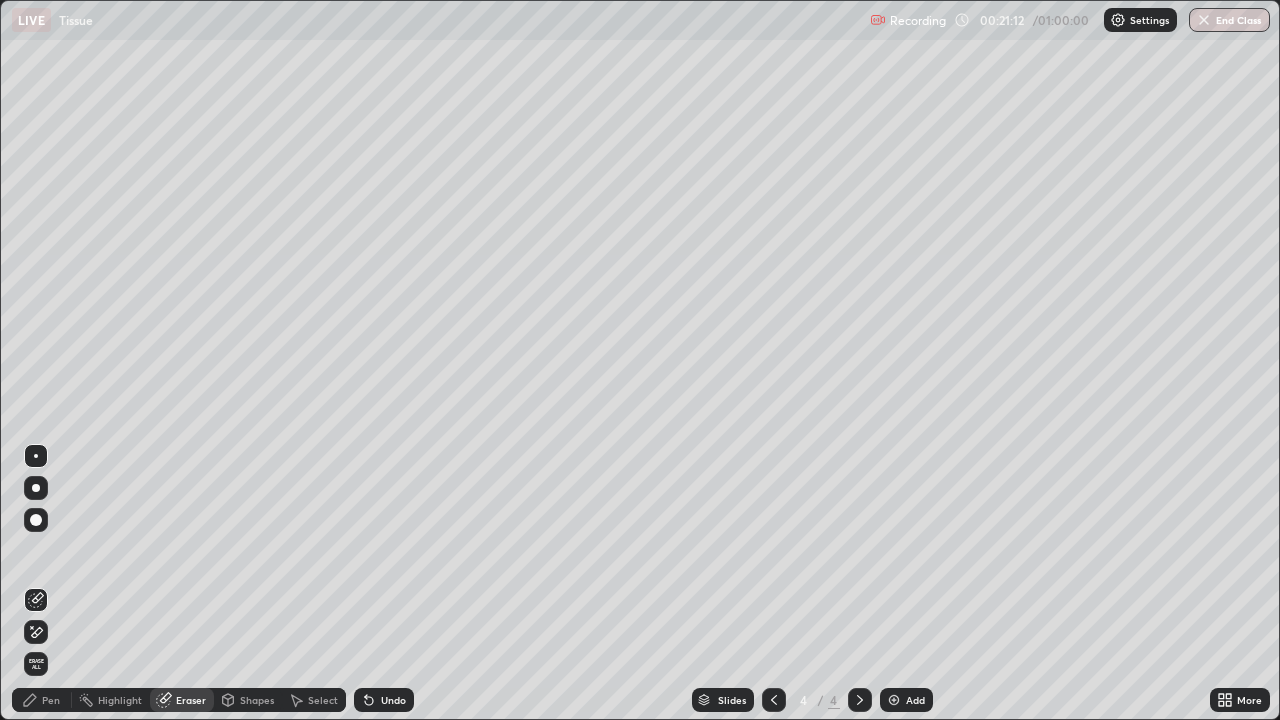 click on "Pen" at bounding box center (42, 700) 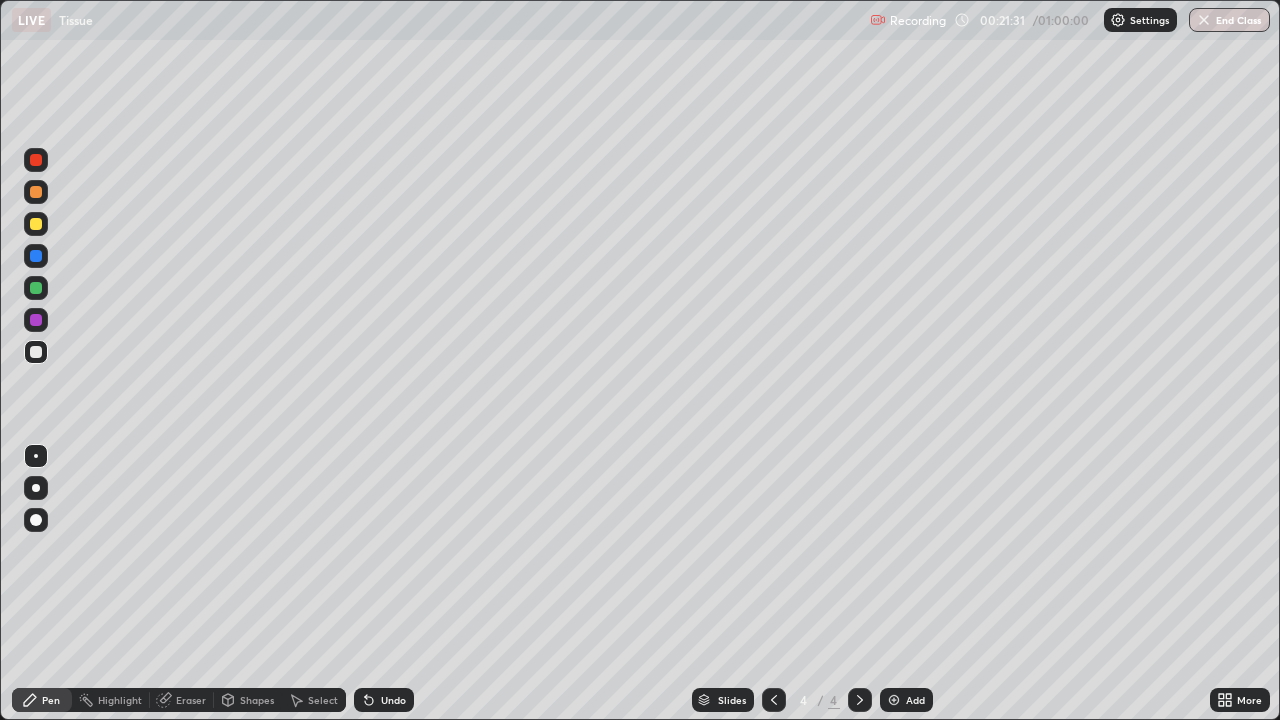 click at bounding box center [36, 320] 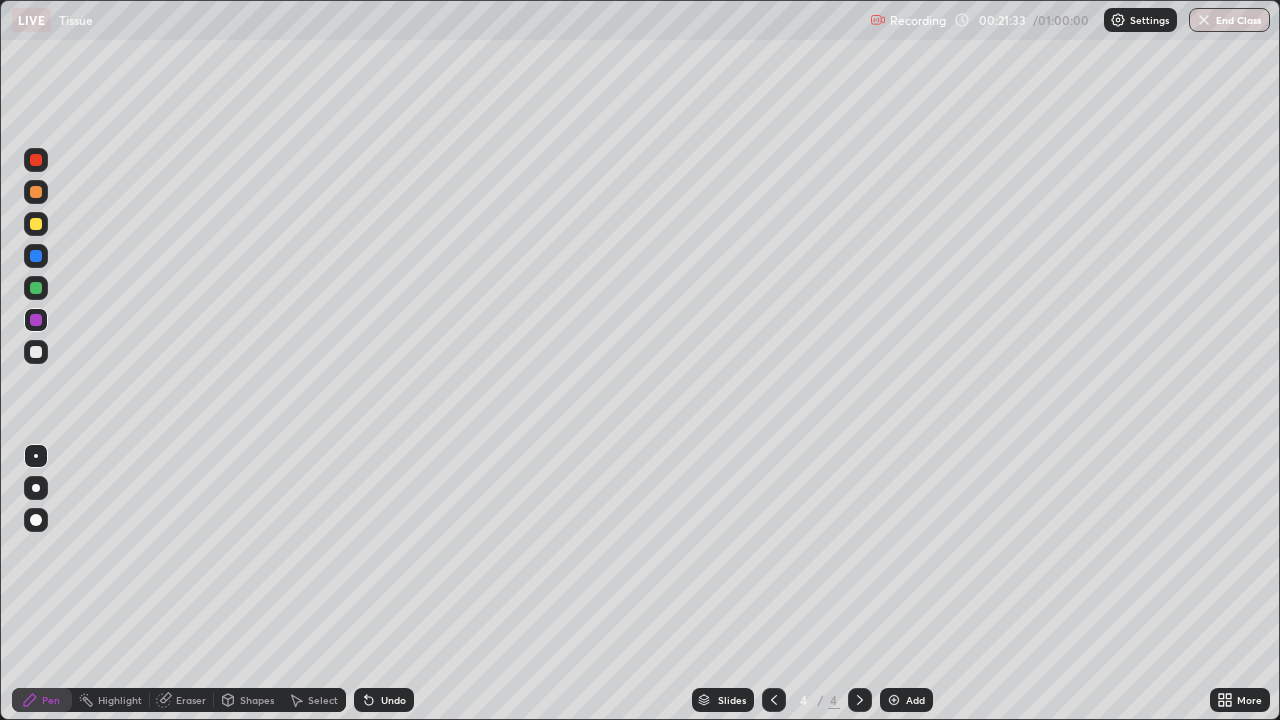 click at bounding box center (36, 320) 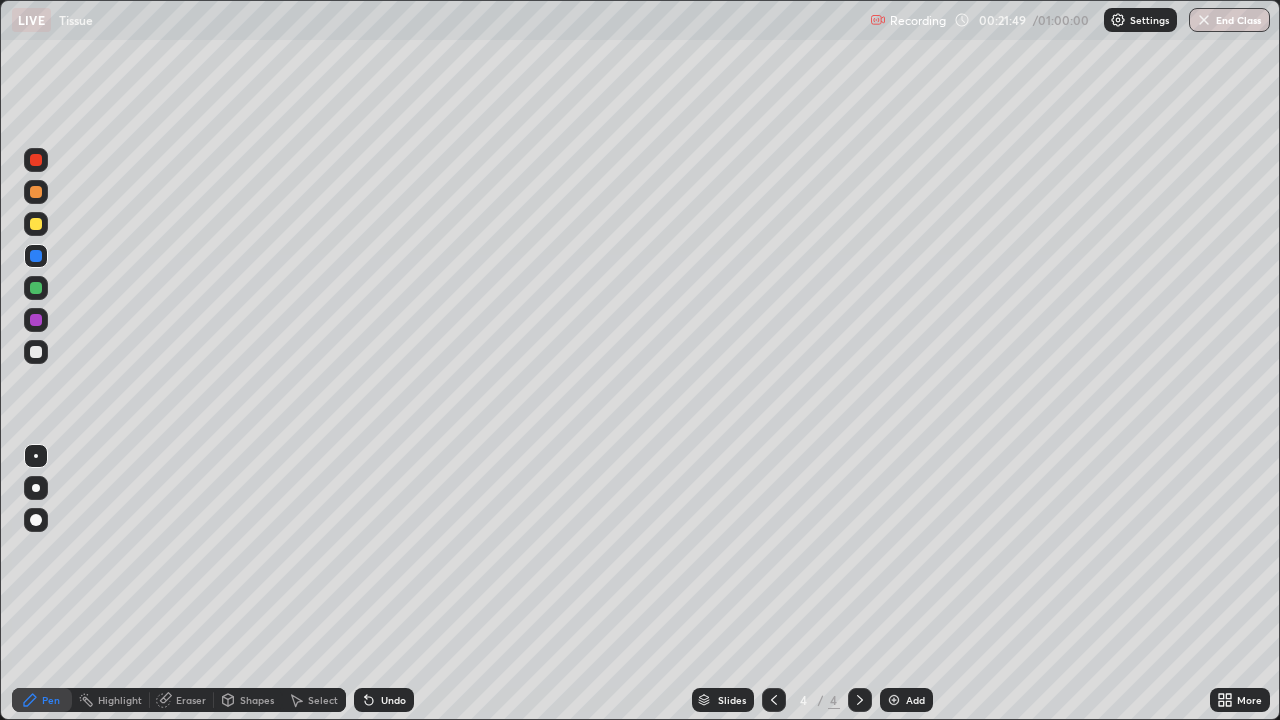 click at bounding box center [36, 224] 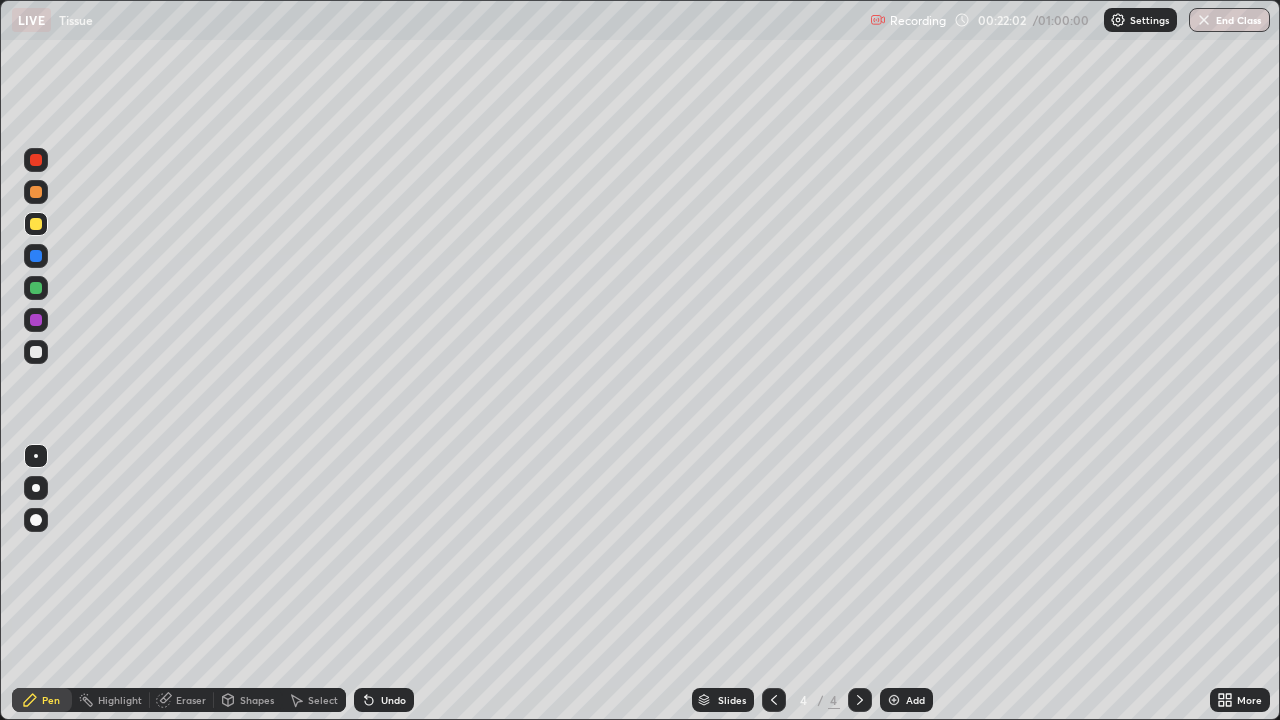 click at bounding box center [36, 320] 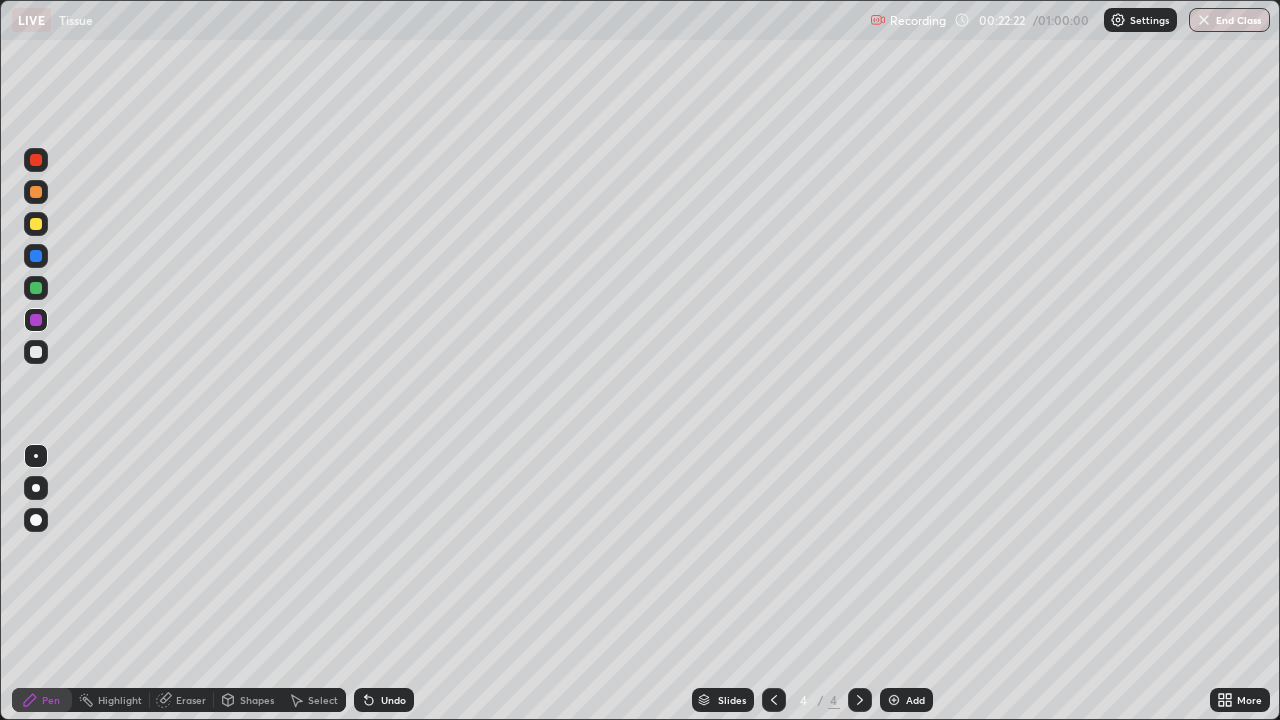 click at bounding box center (36, 224) 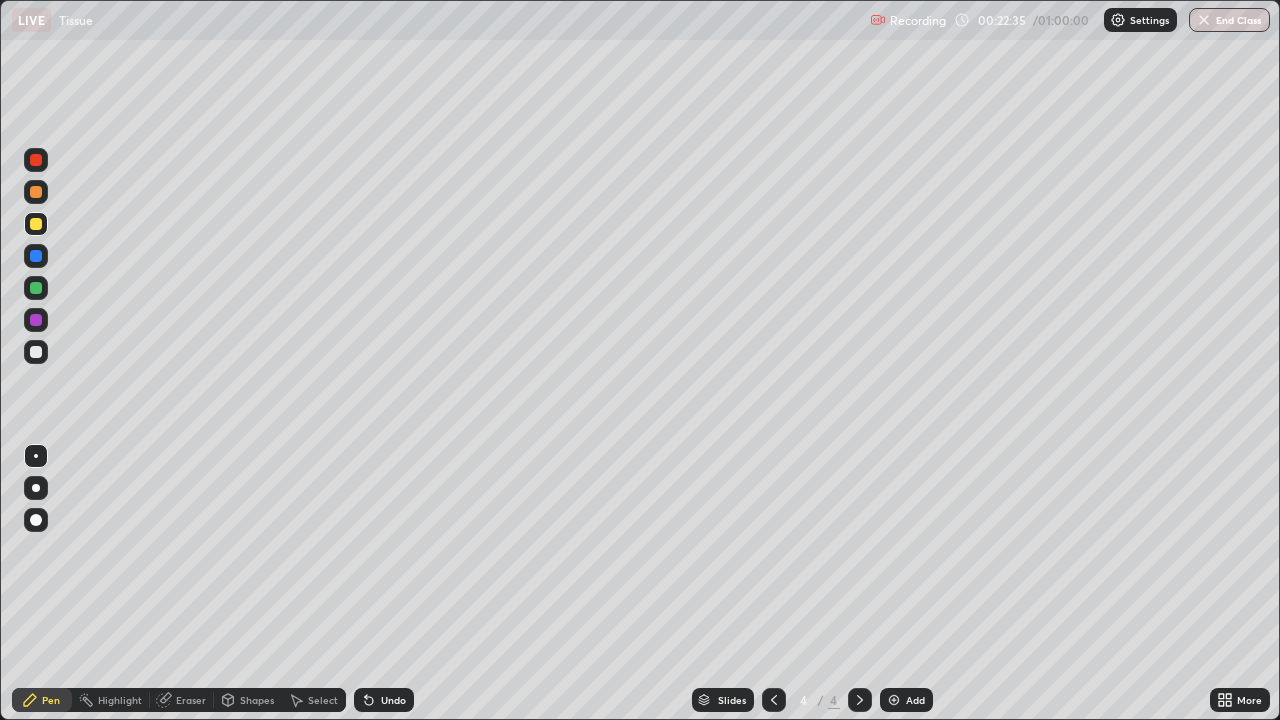 click at bounding box center (36, 352) 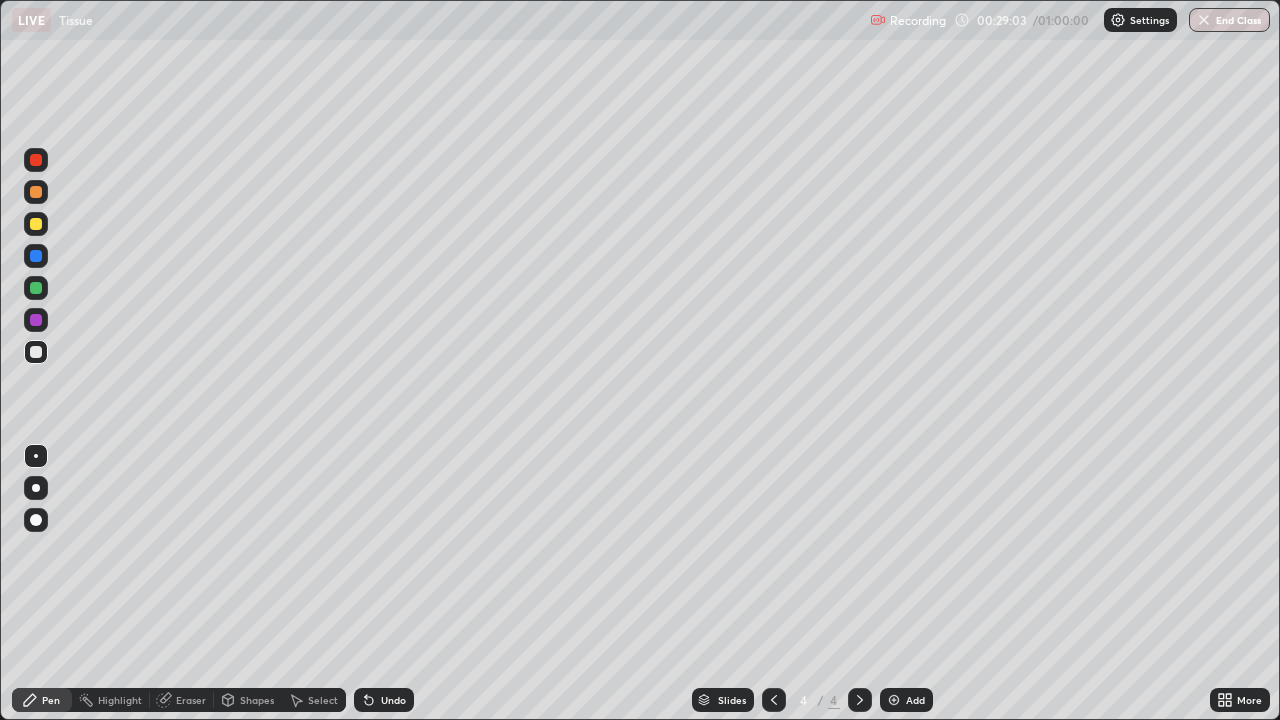 click at bounding box center [36, 288] 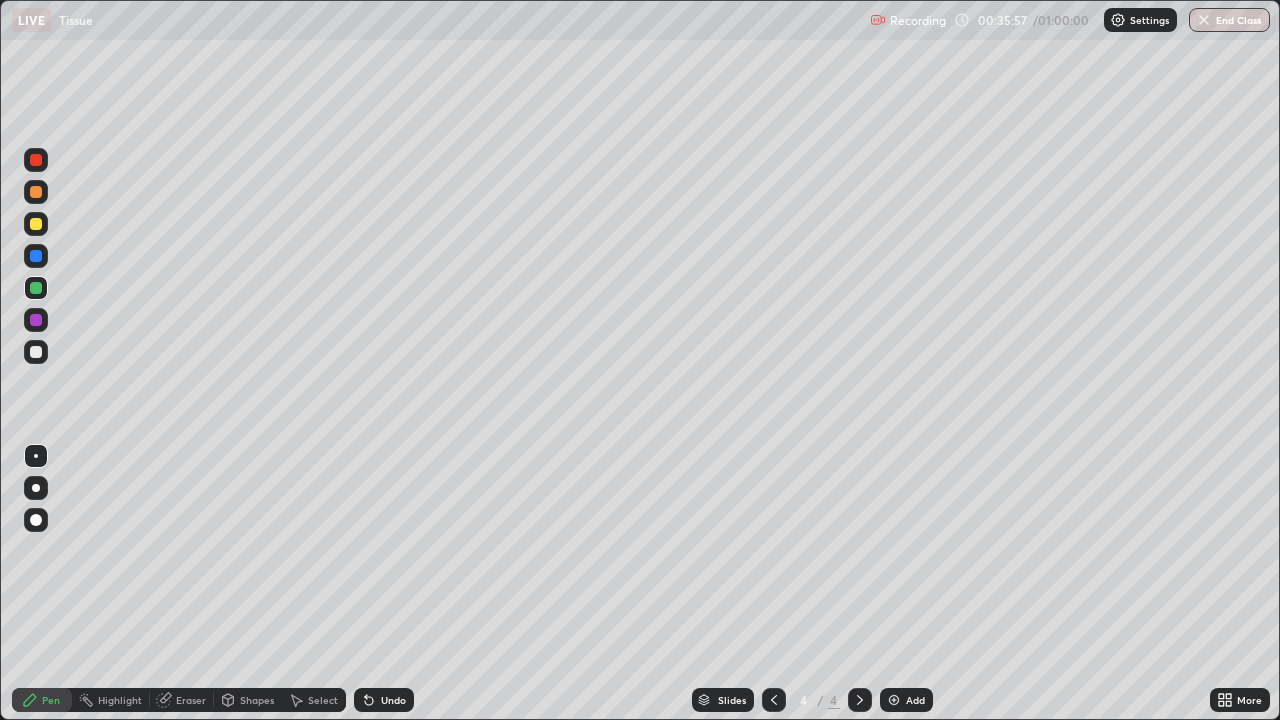 click on "Add" at bounding box center (906, 700) 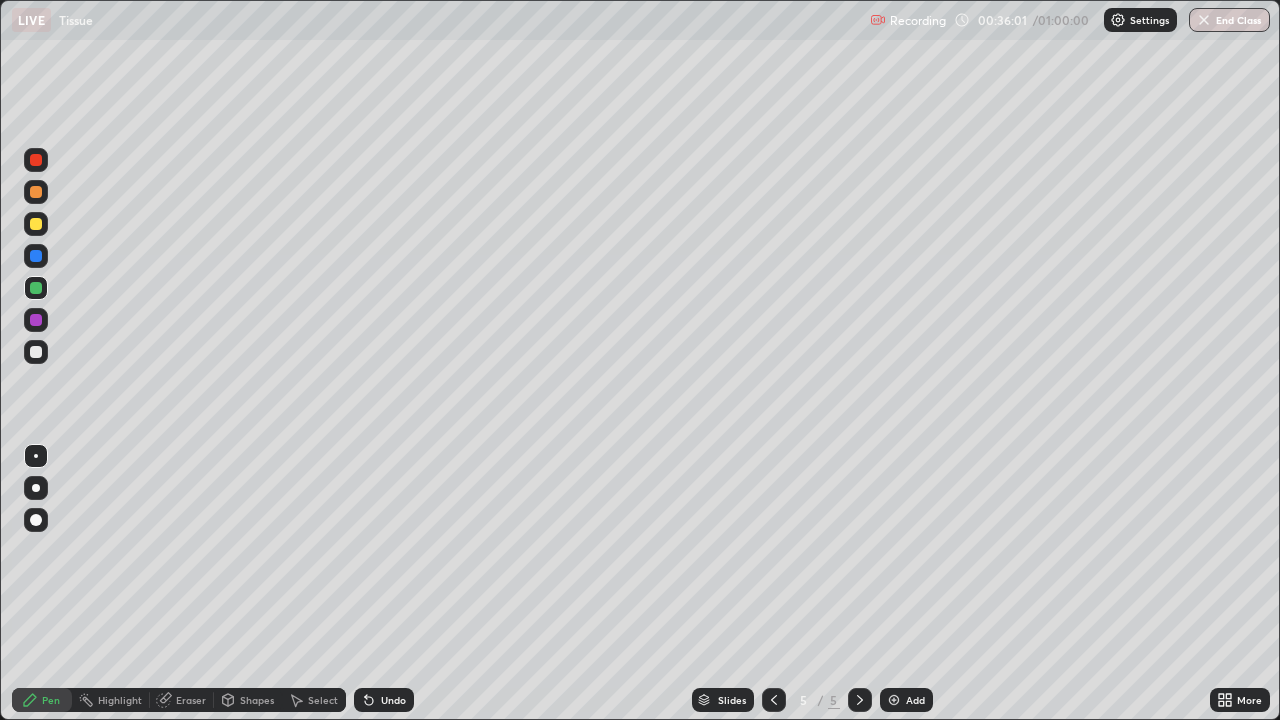 click at bounding box center [36, 224] 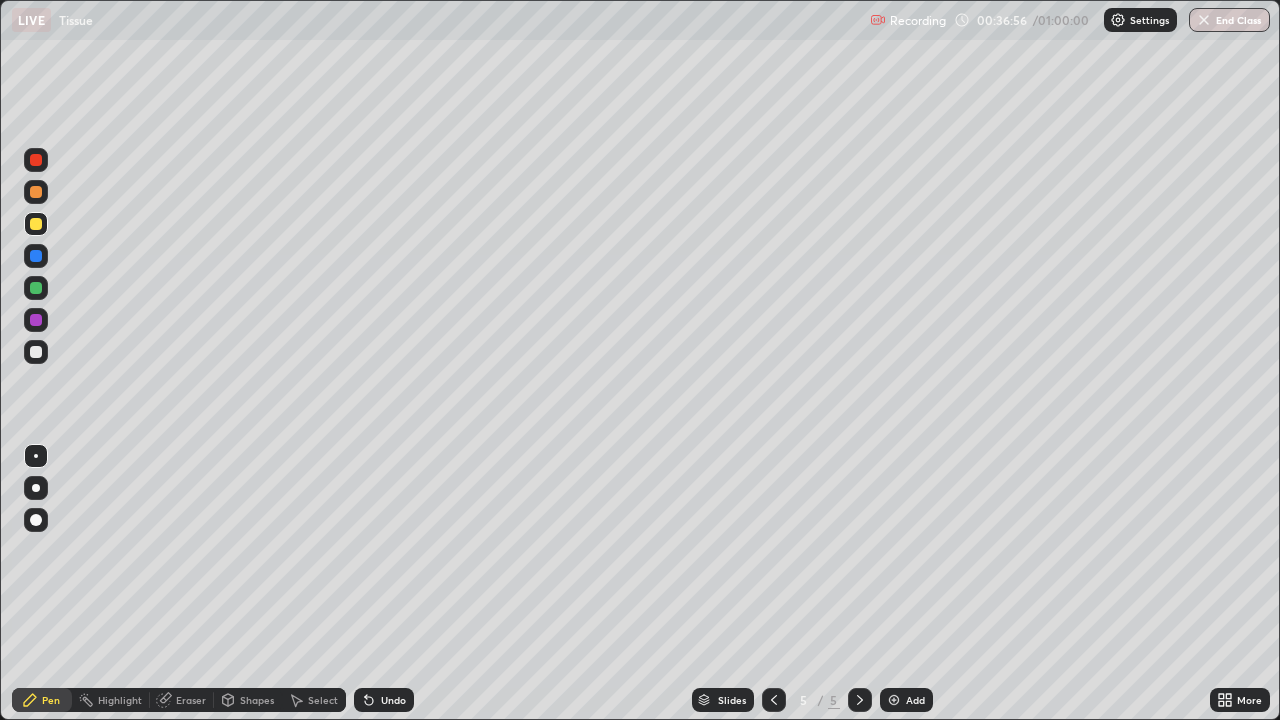 click at bounding box center [36, 352] 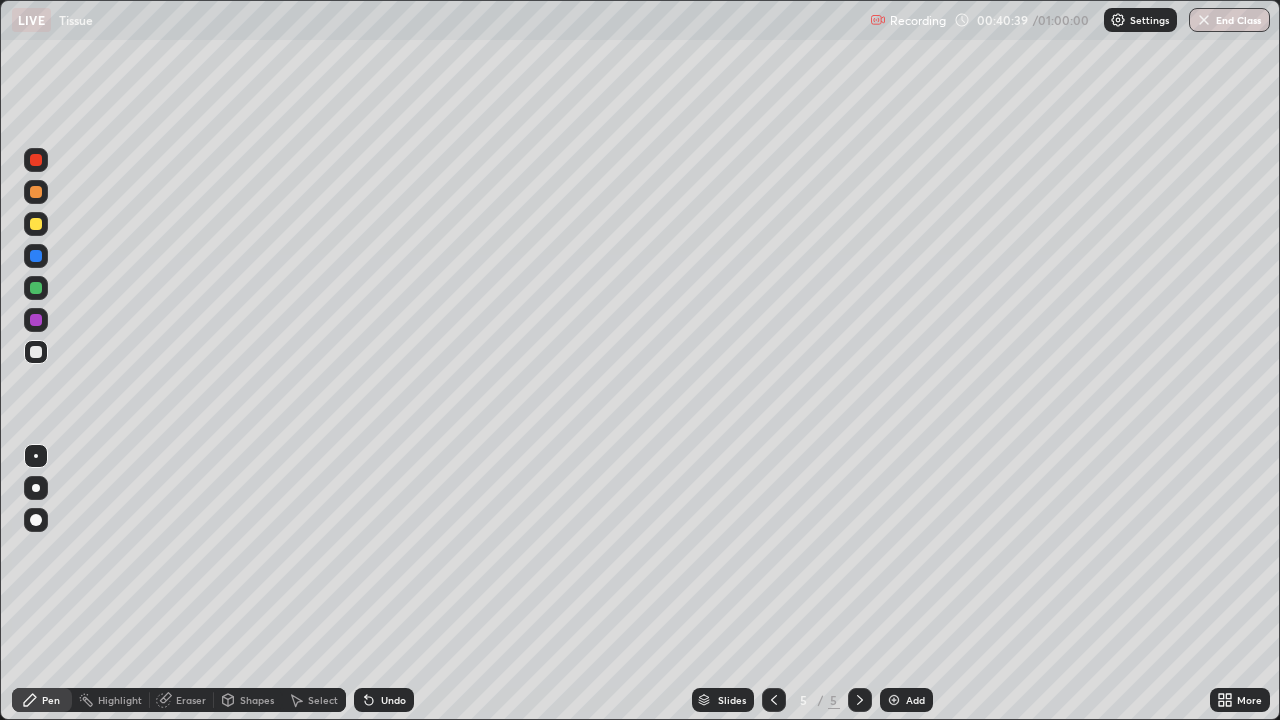 click at bounding box center (36, 320) 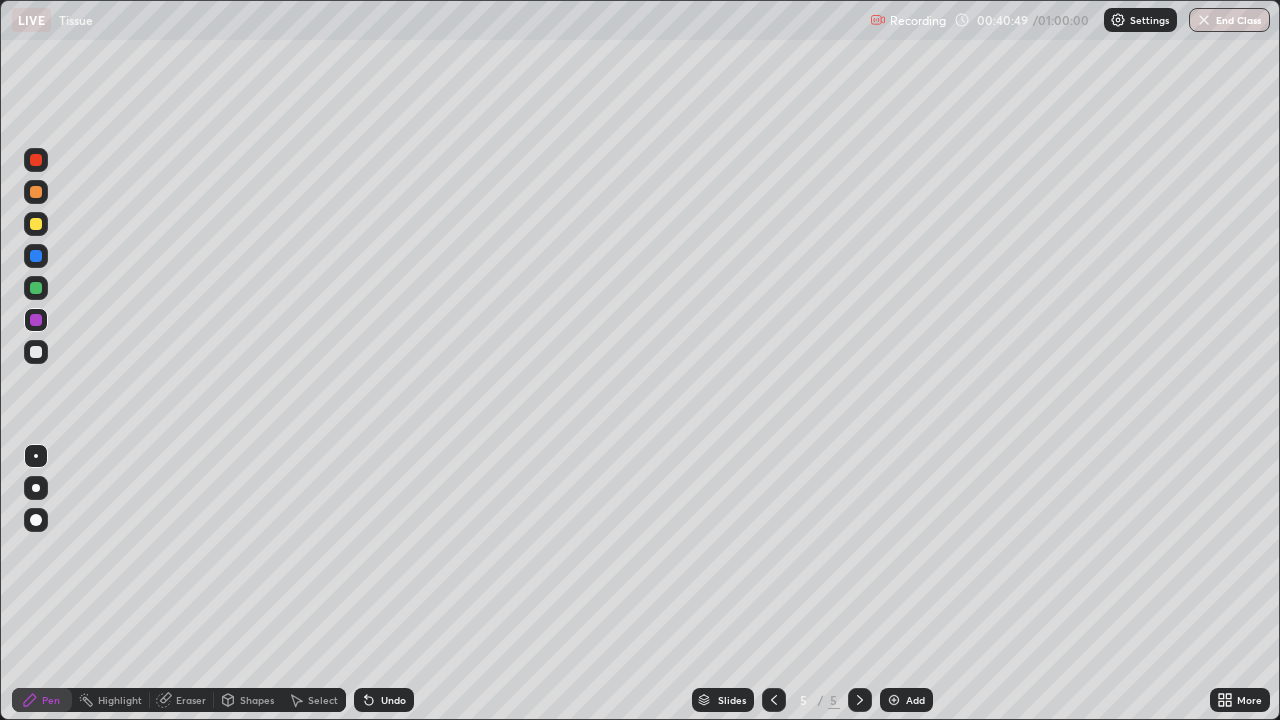 click at bounding box center (36, 224) 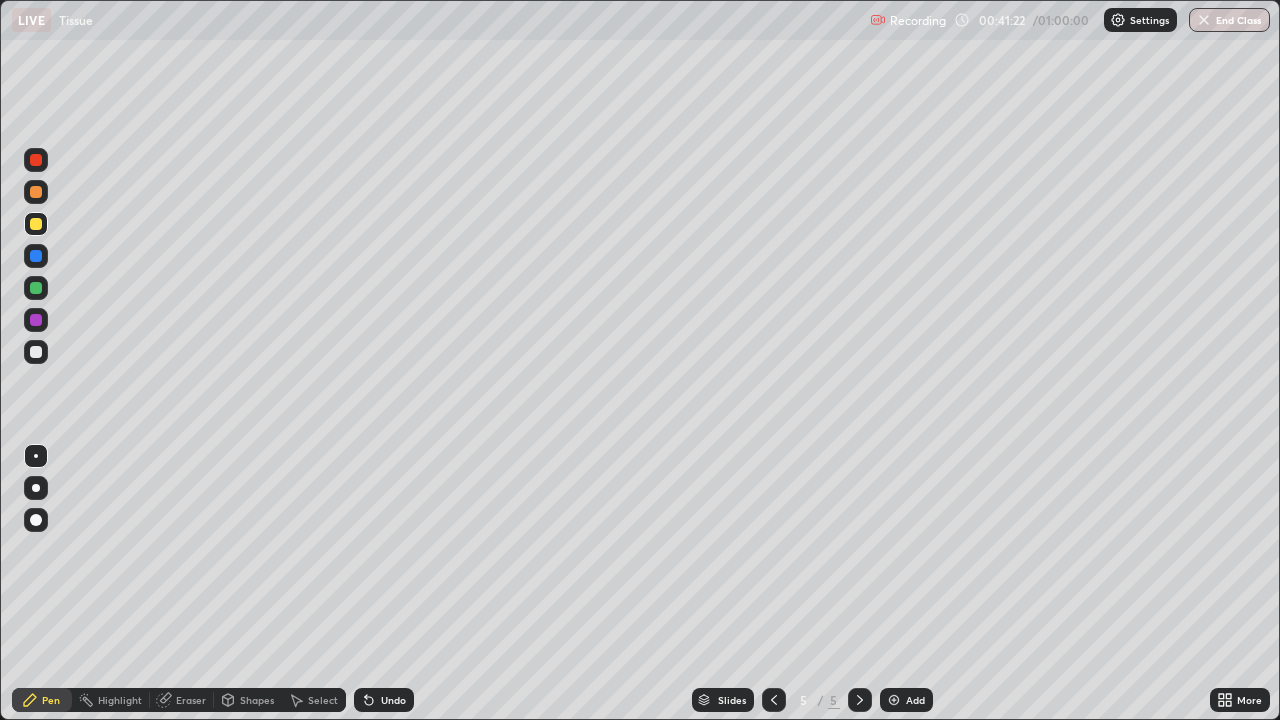 click at bounding box center [36, 256] 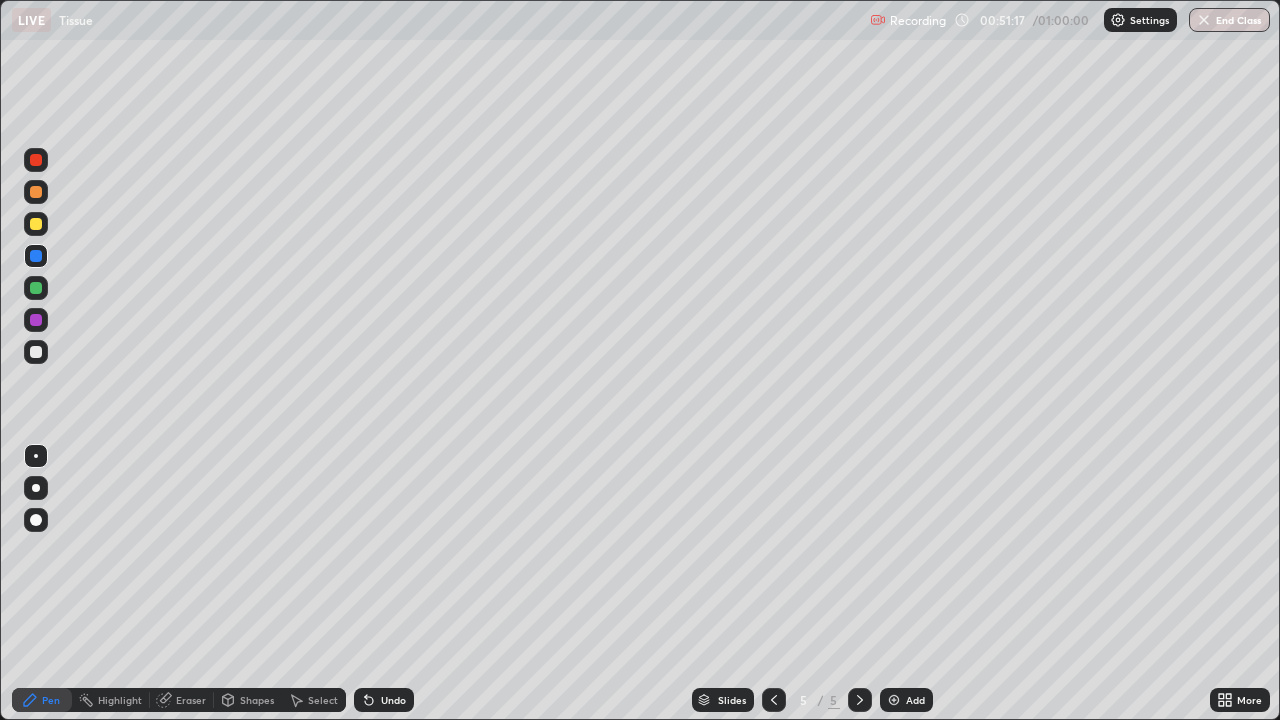 click on "Add" at bounding box center [915, 700] 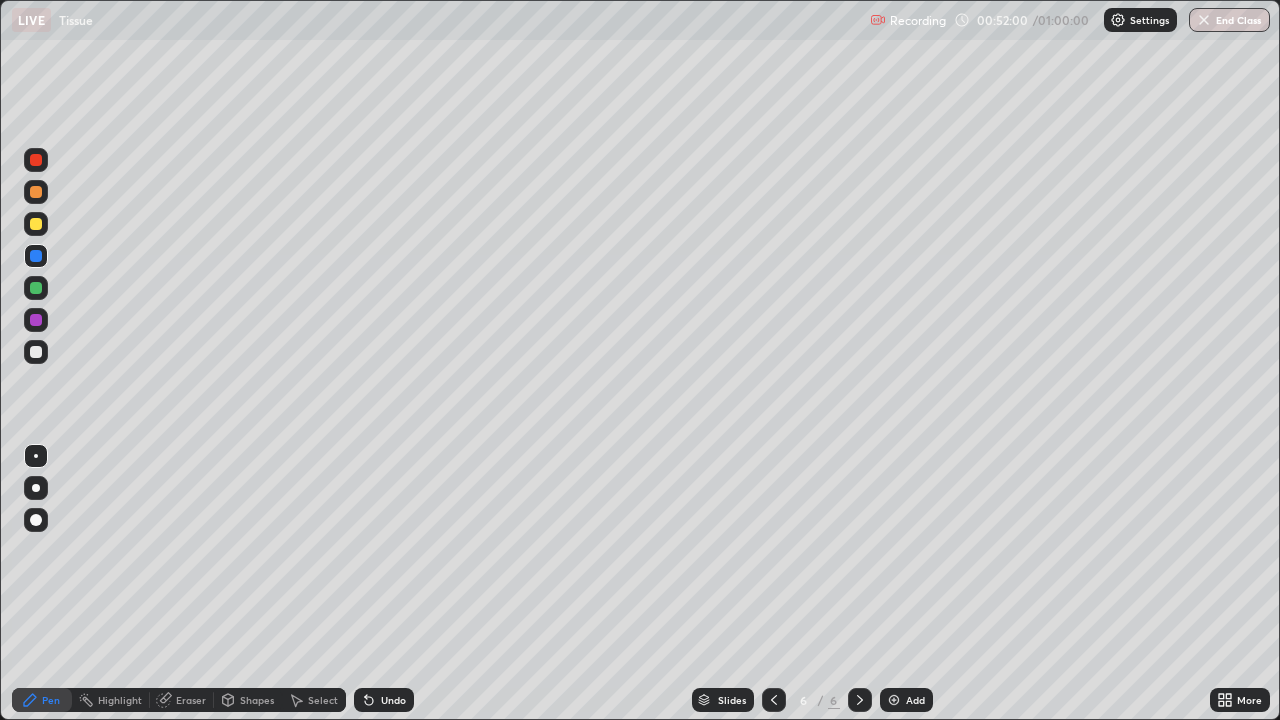 click at bounding box center [36, 320] 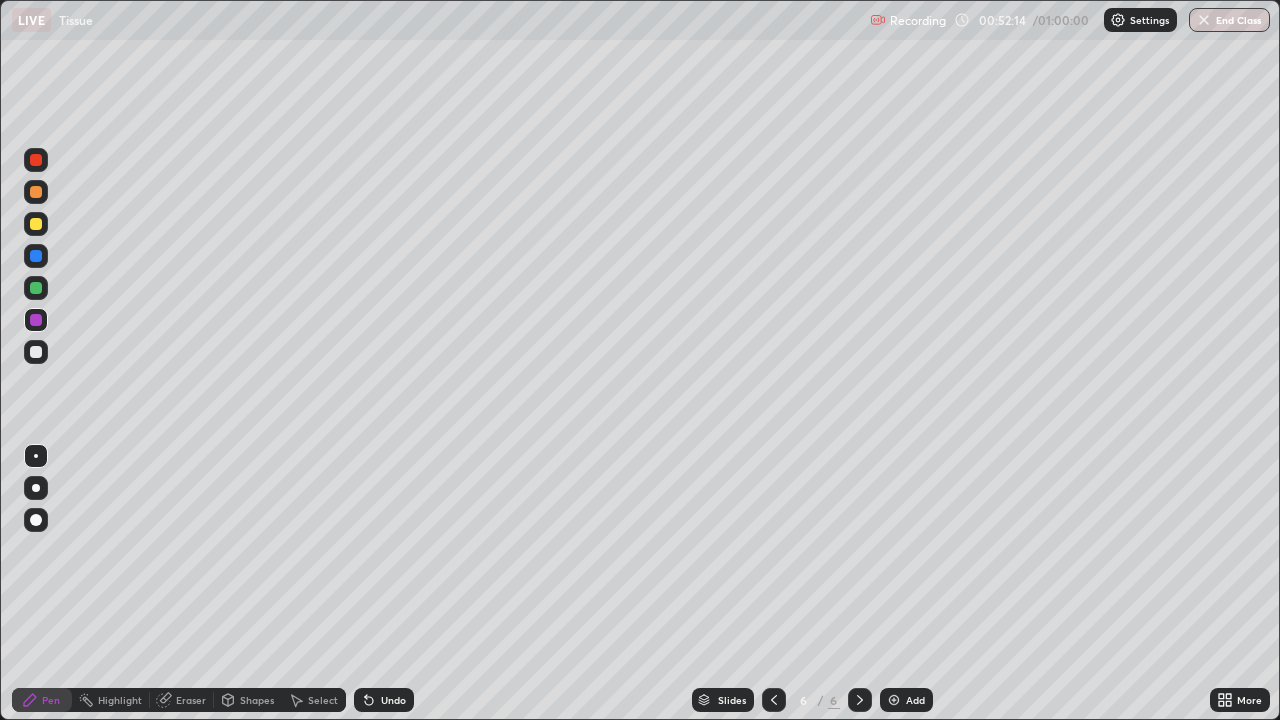 click at bounding box center [36, 256] 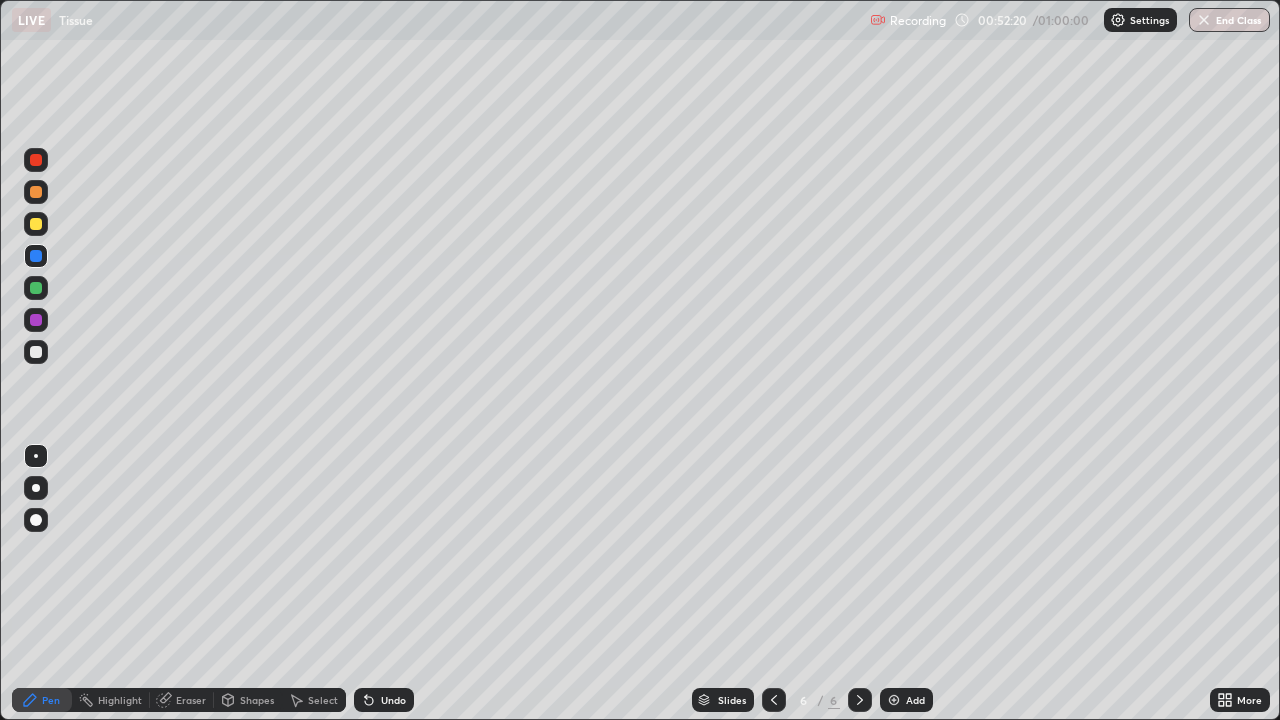 click at bounding box center [36, 352] 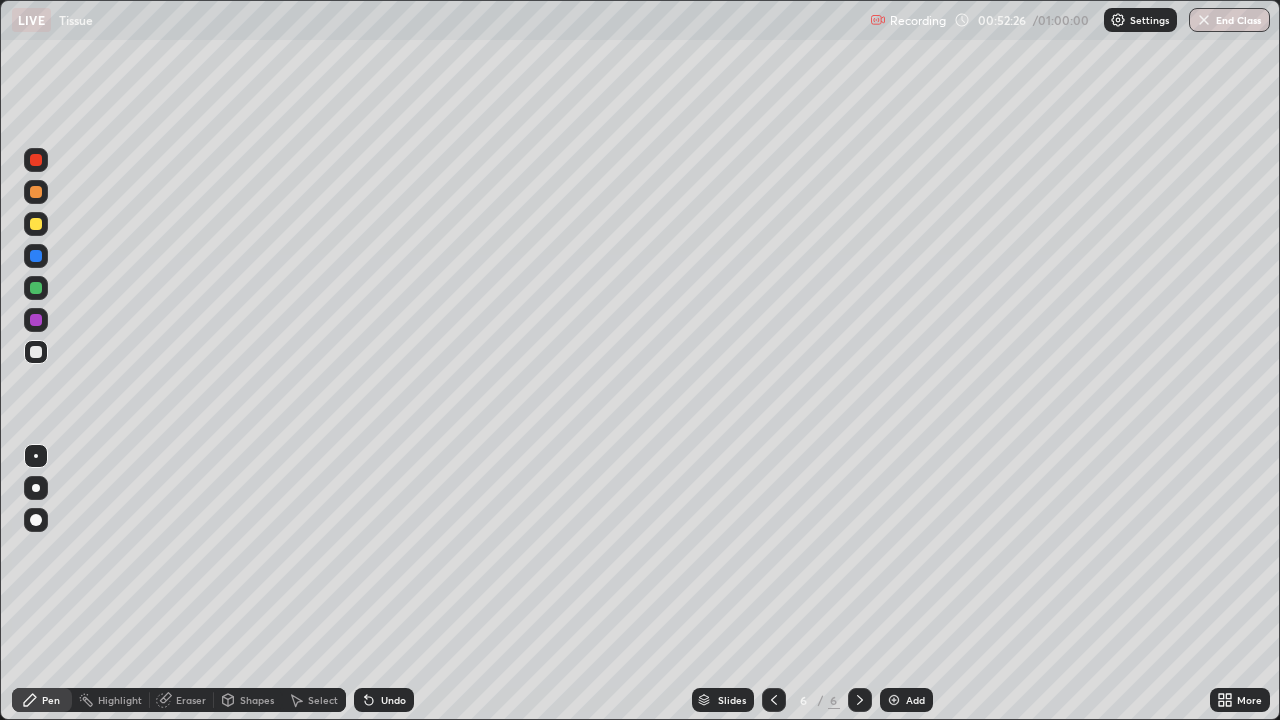 click at bounding box center (36, 320) 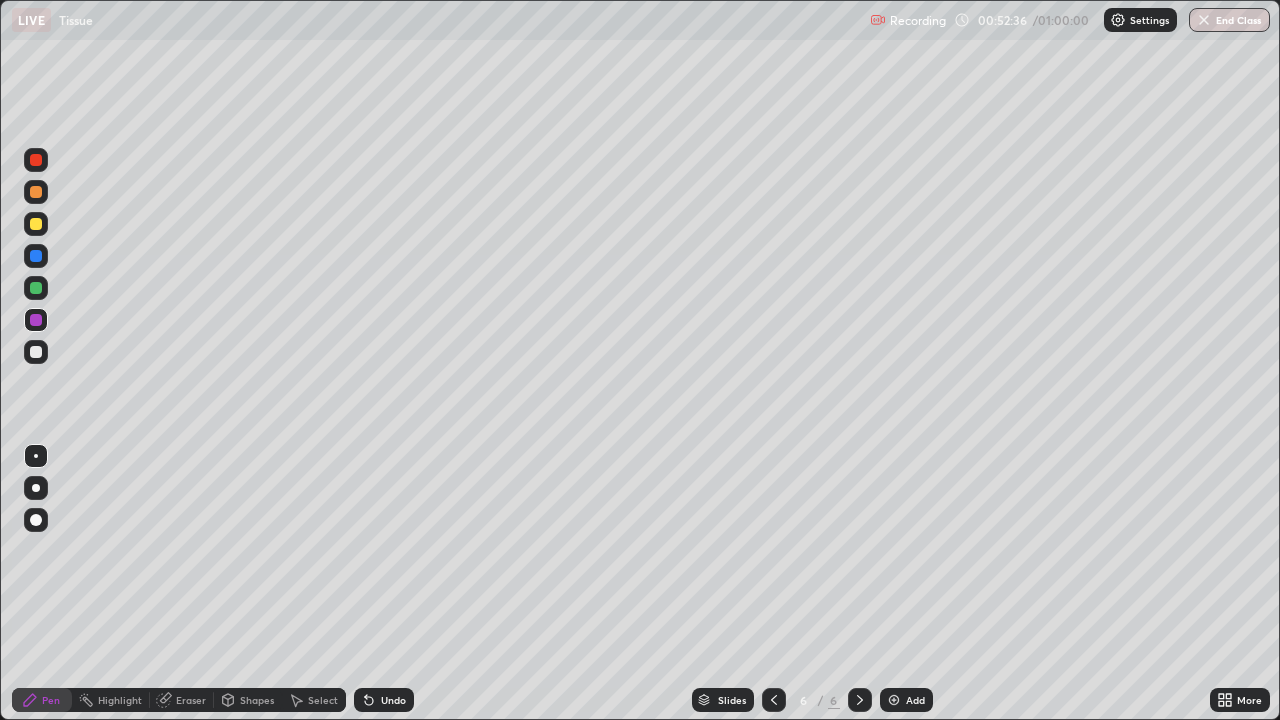 click at bounding box center (36, 352) 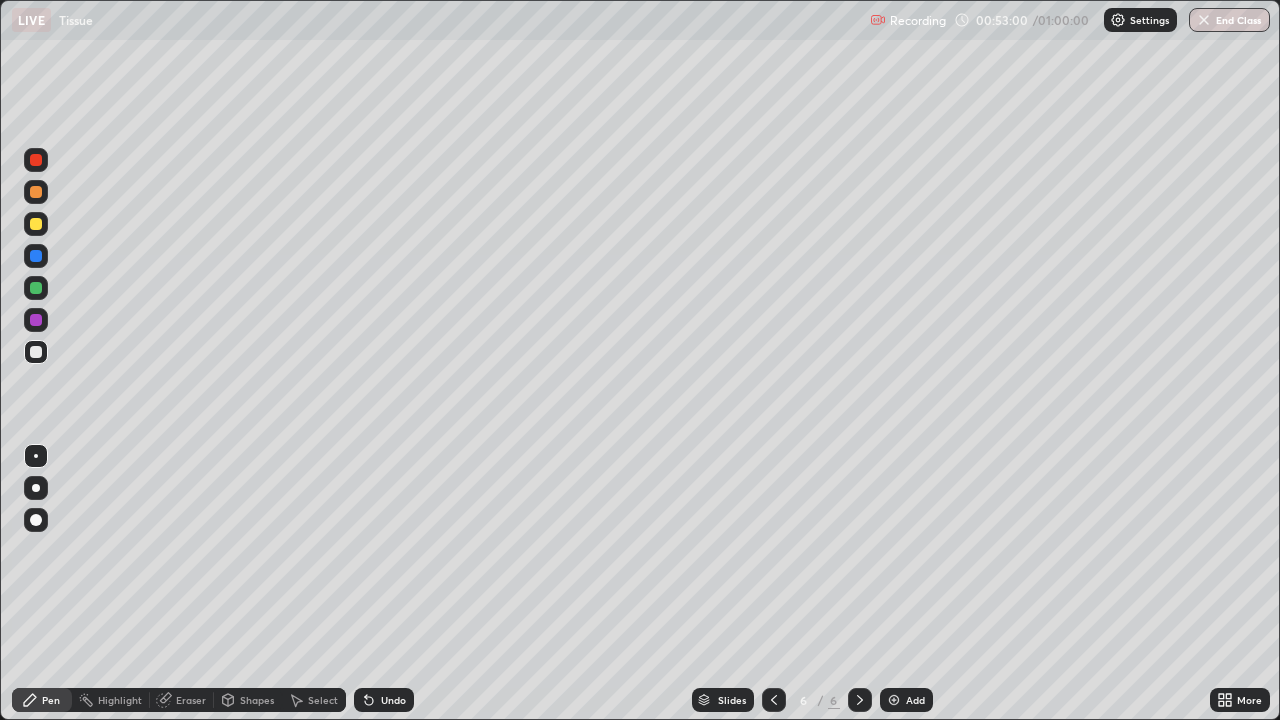 click at bounding box center (36, 224) 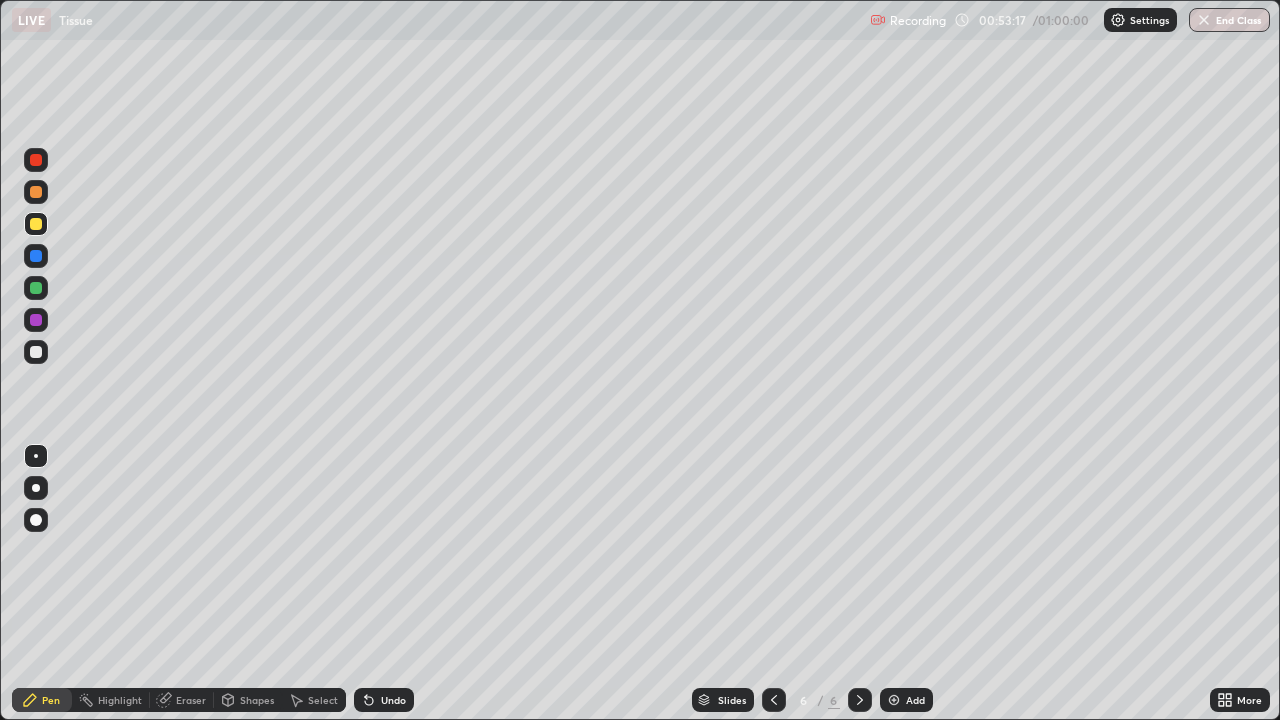 click at bounding box center (36, 256) 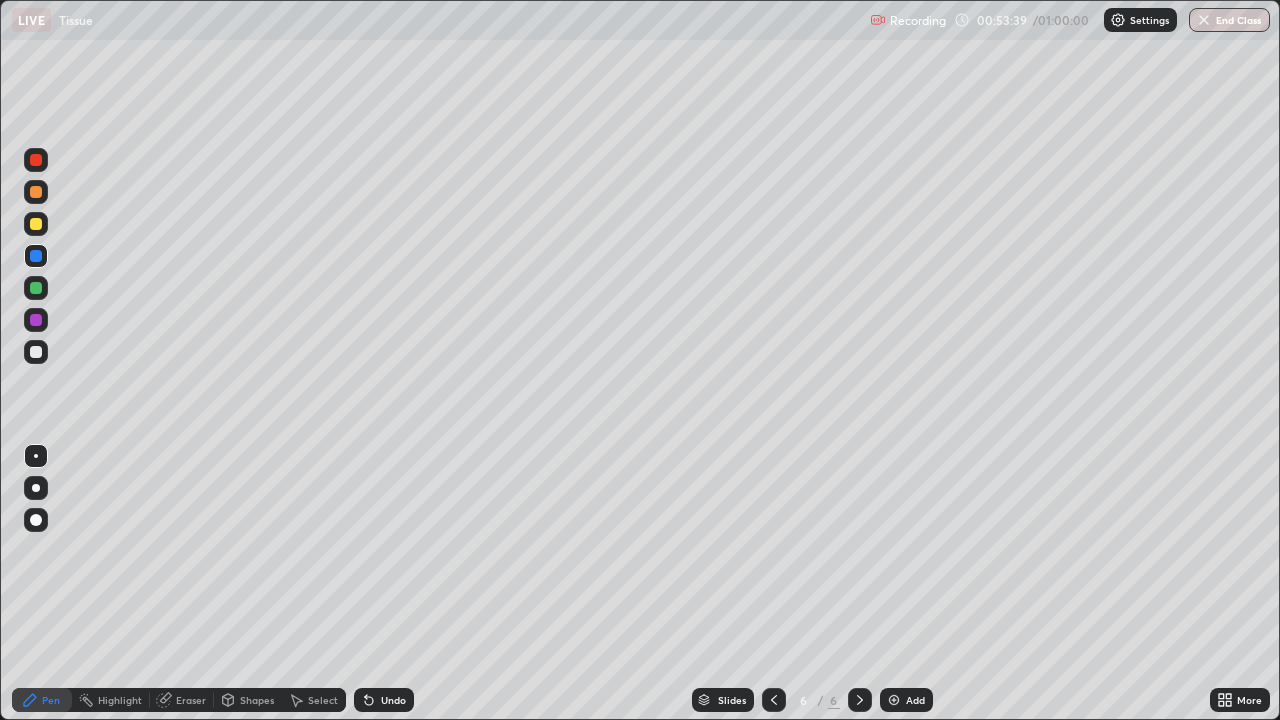 click at bounding box center [36, 288] 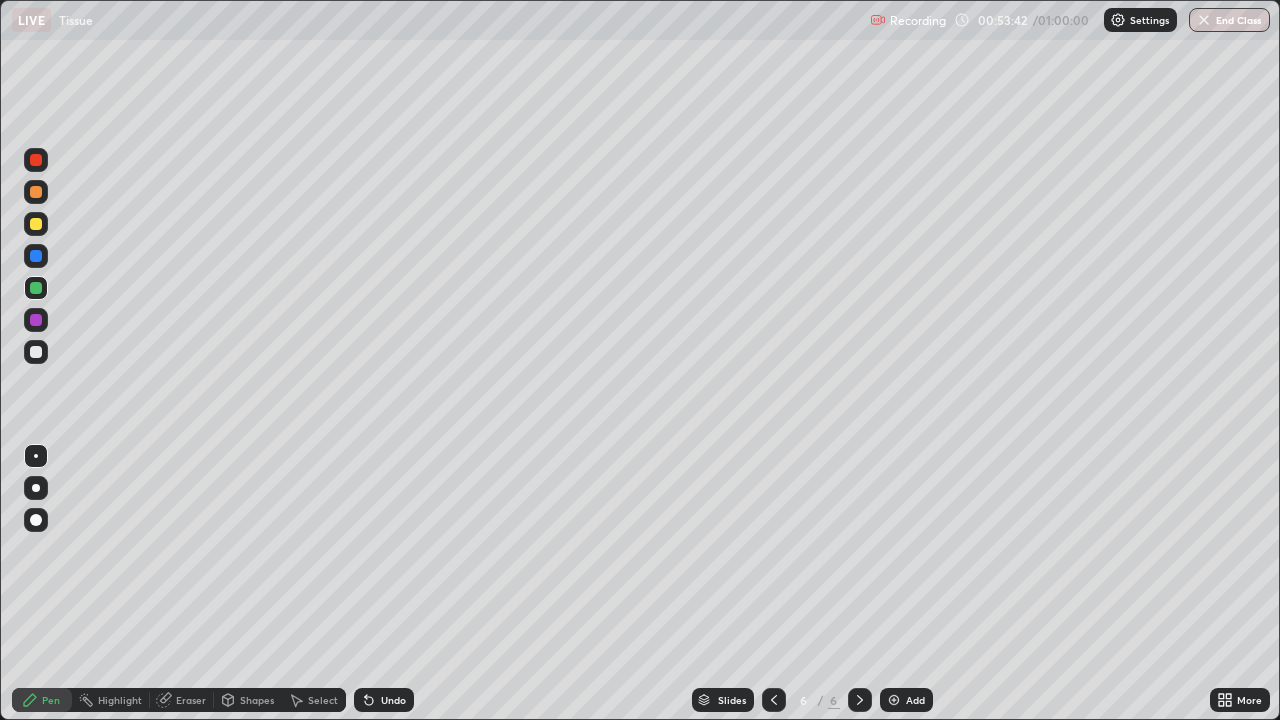 click at bounding box center [36, 160] 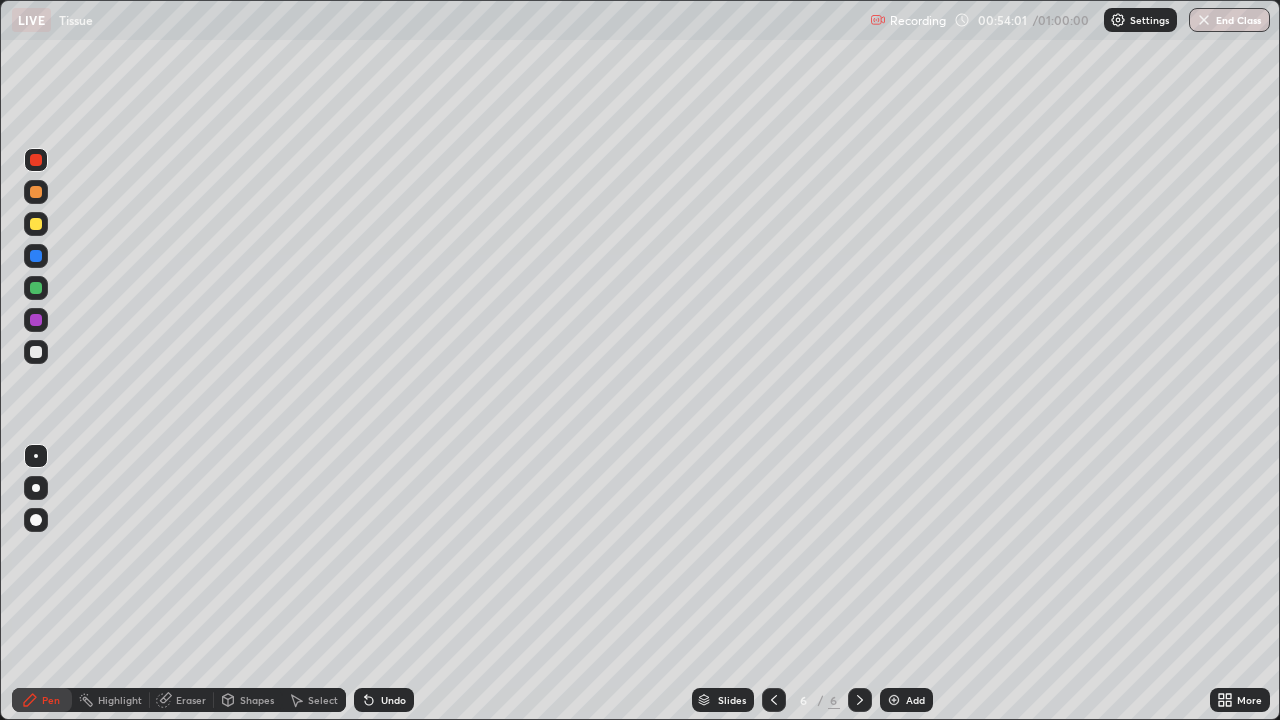 click at bounding box center (36, 352) 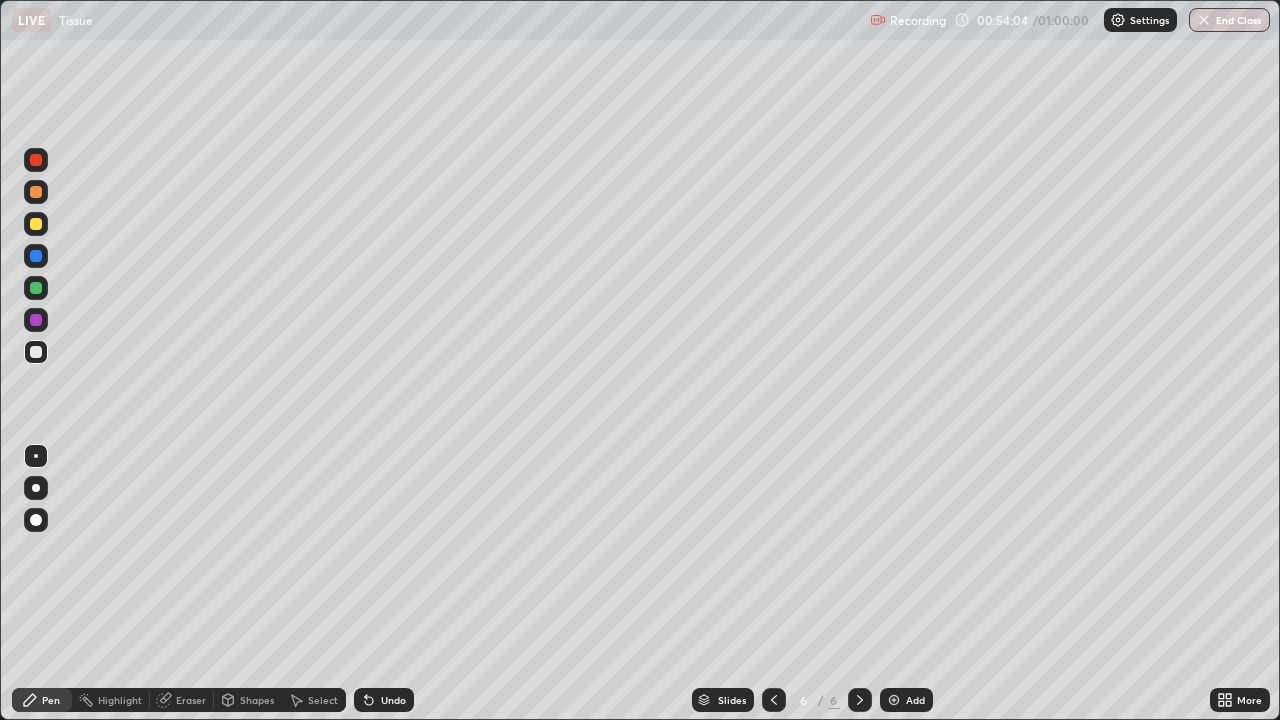 click at bounding box center (36, 320) 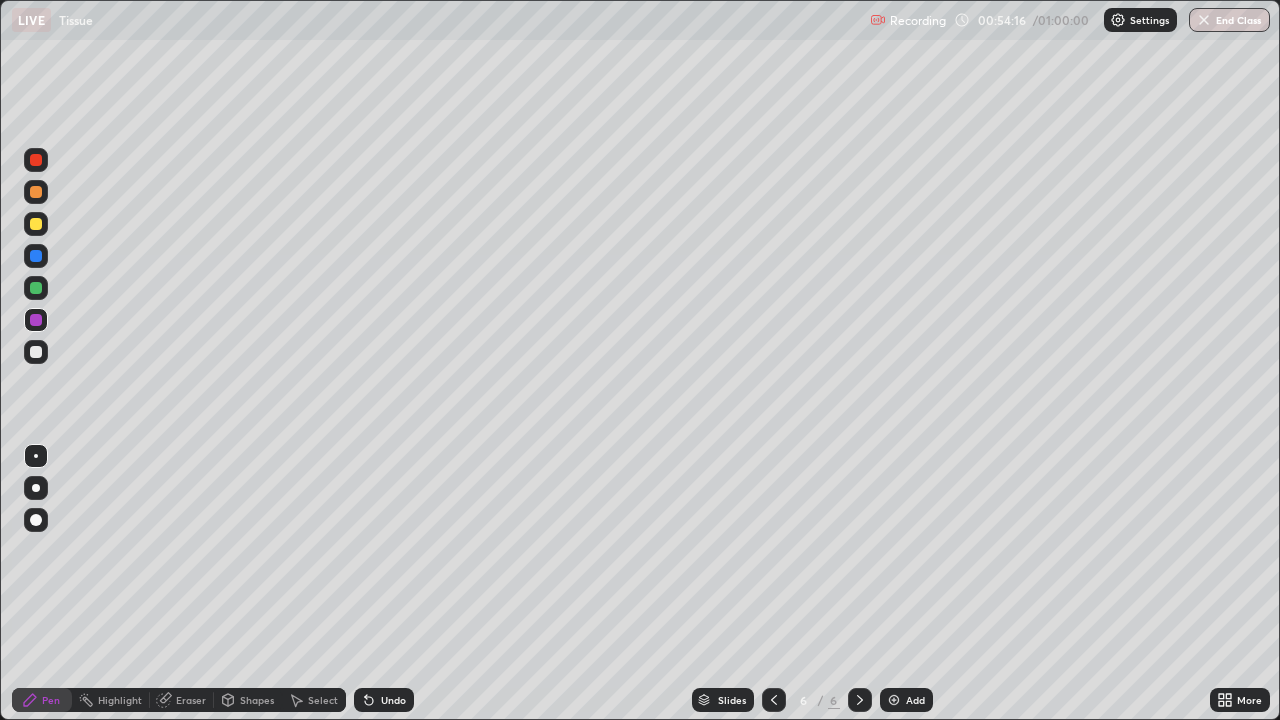 click at bounding box center (36, 352) 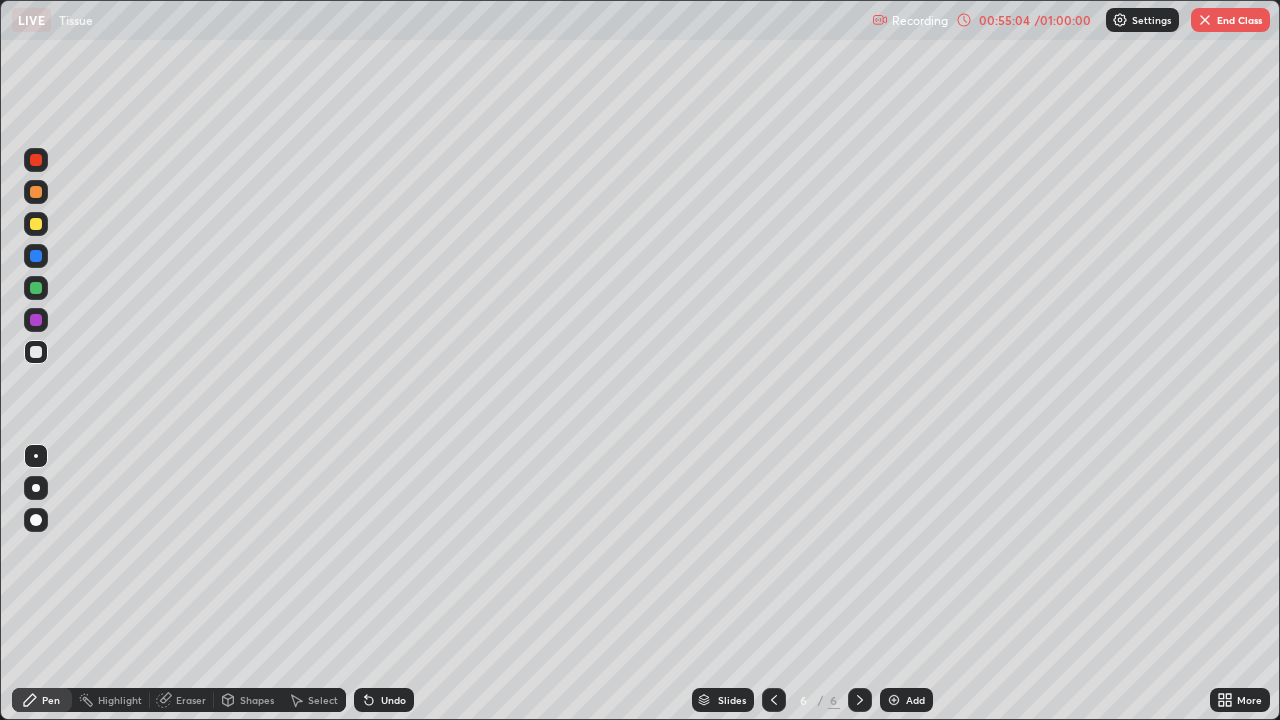 click at bounding box center (36, 224) 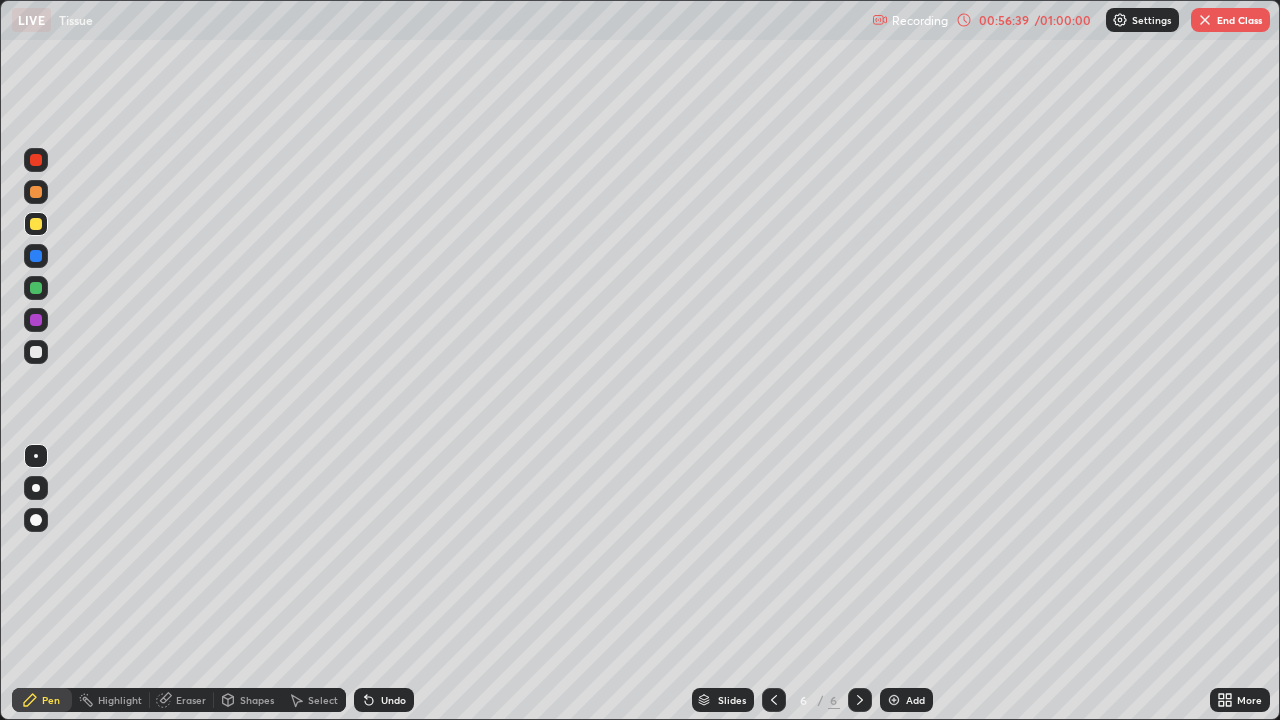 click on "End Class" at bounding box center (1230, 20) 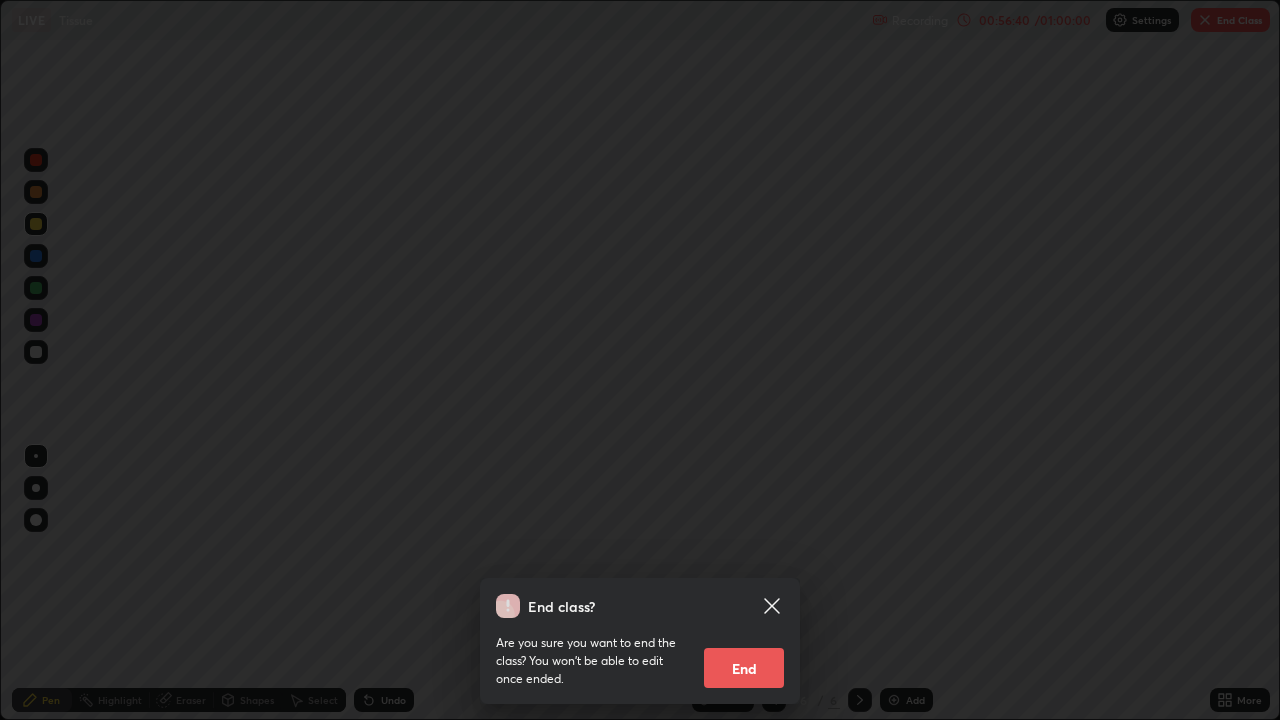 click on "End" at bounding box center [744, 668] 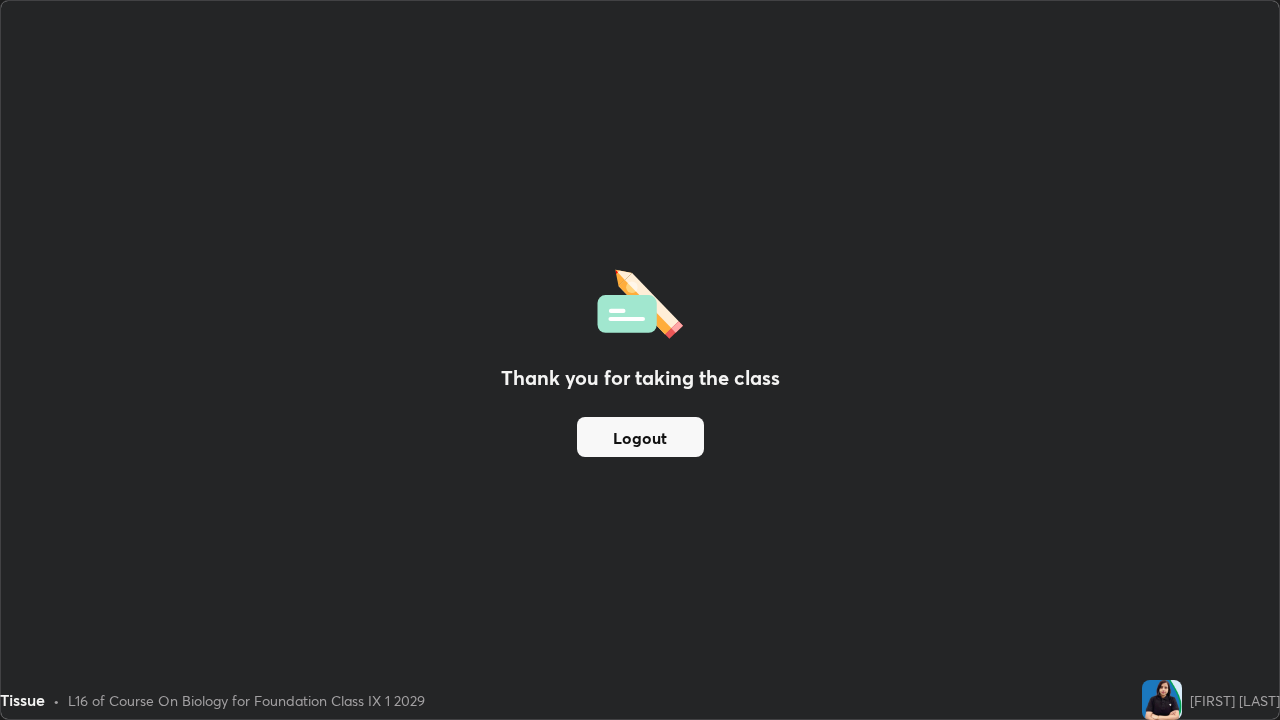 click on "Logout" at bounding box center (640, 437) 